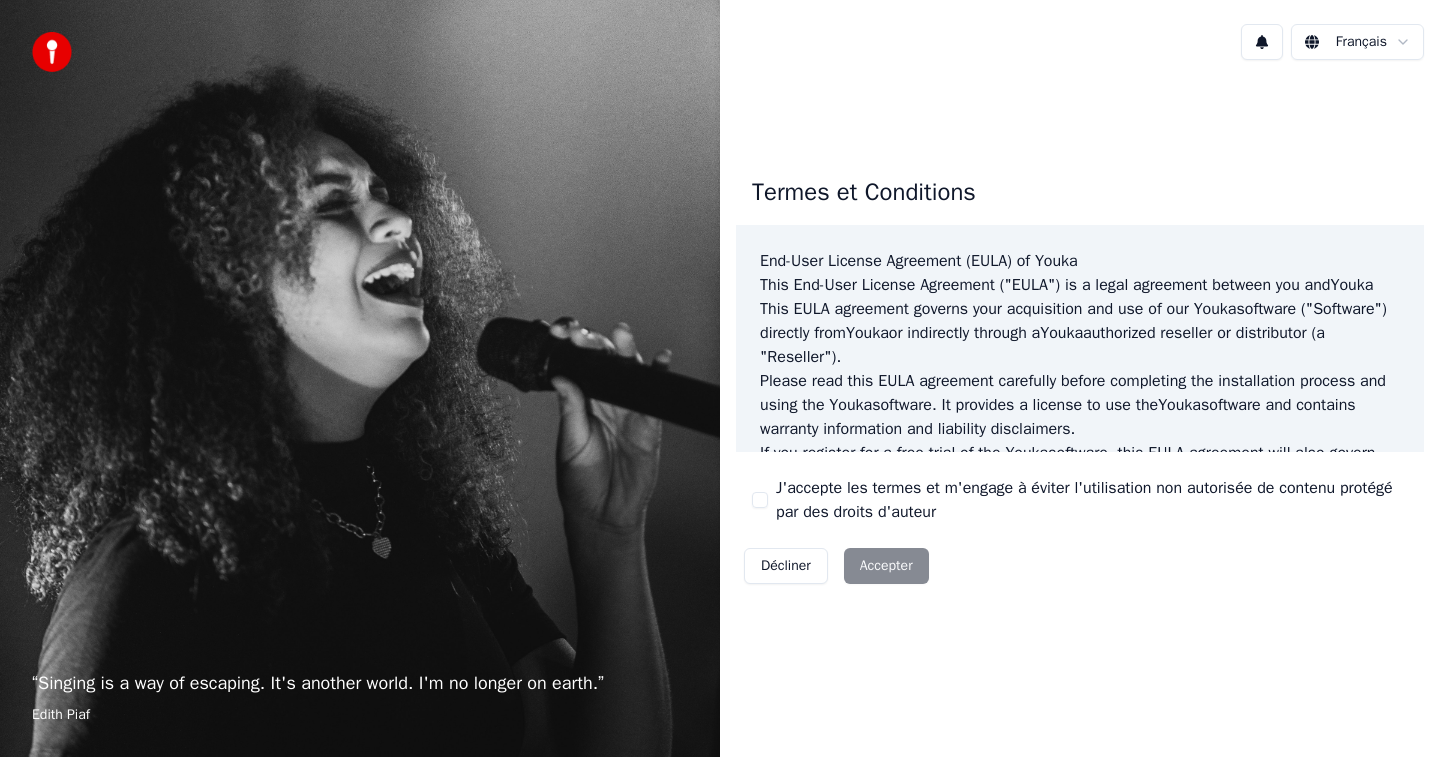 scroll, scrollTop: 0, scrollLeft: 0, axis: both 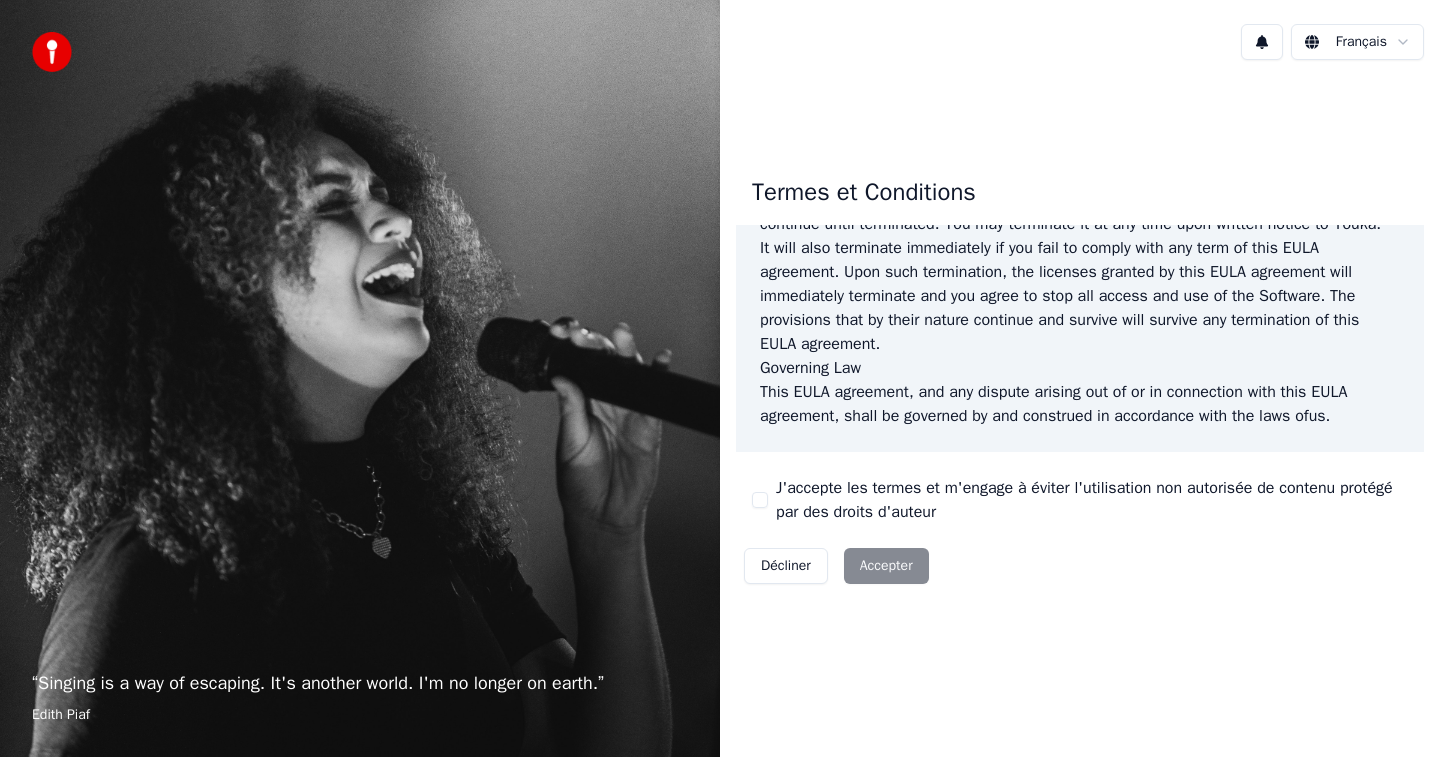 click on "Décliner Accepter" at bounding box center (836, 566) 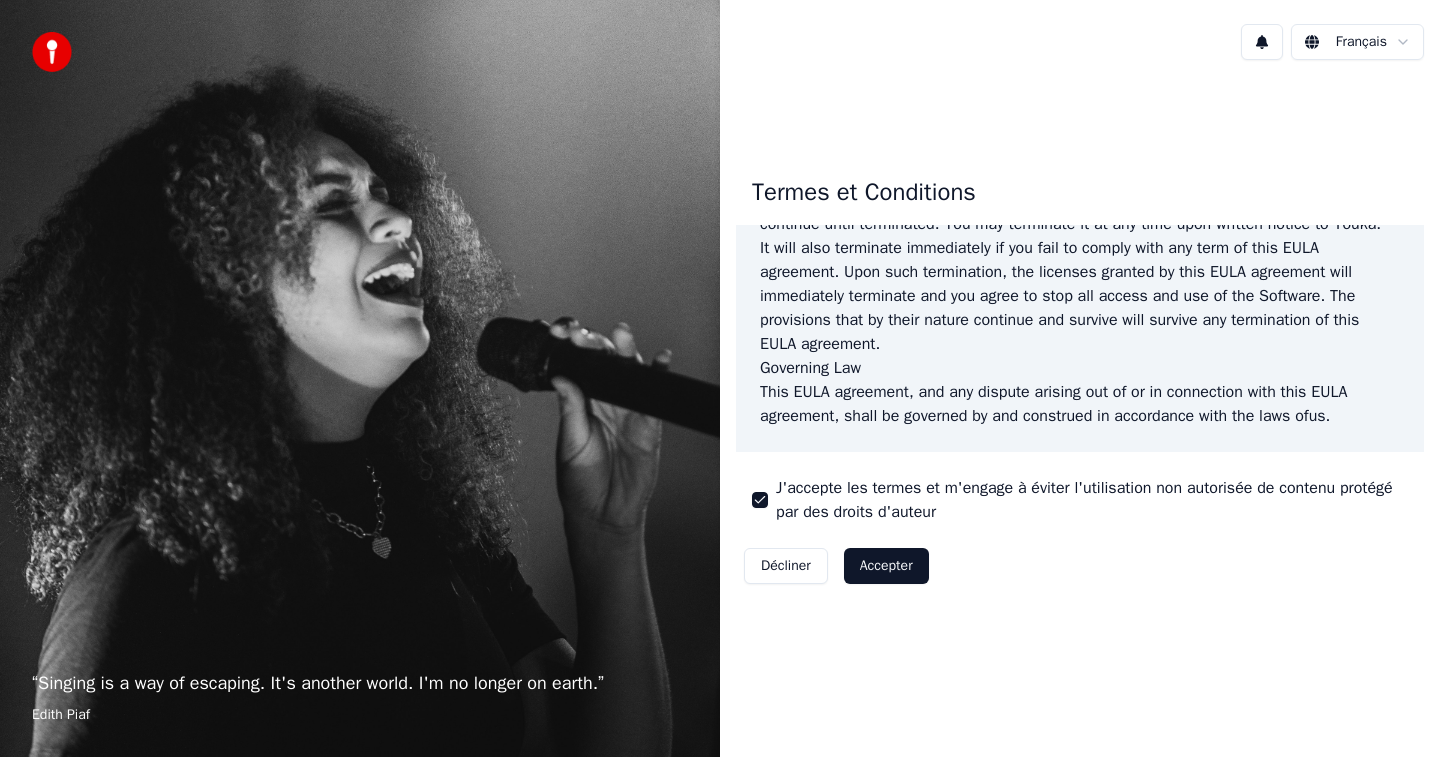 click on "Accepter" at bounding box center [886, 566] 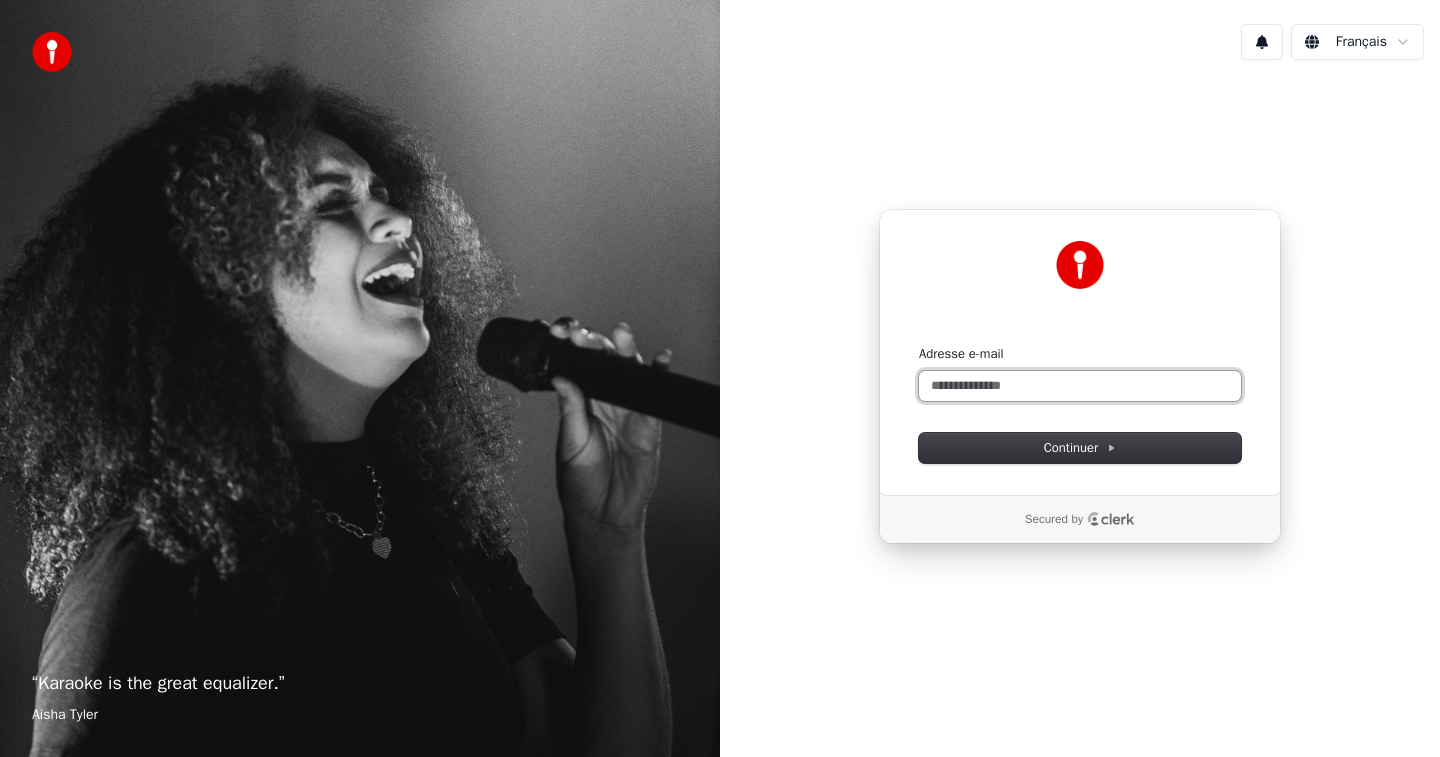 click on "Adresse e-mail" at bounding box center (1080, 386) 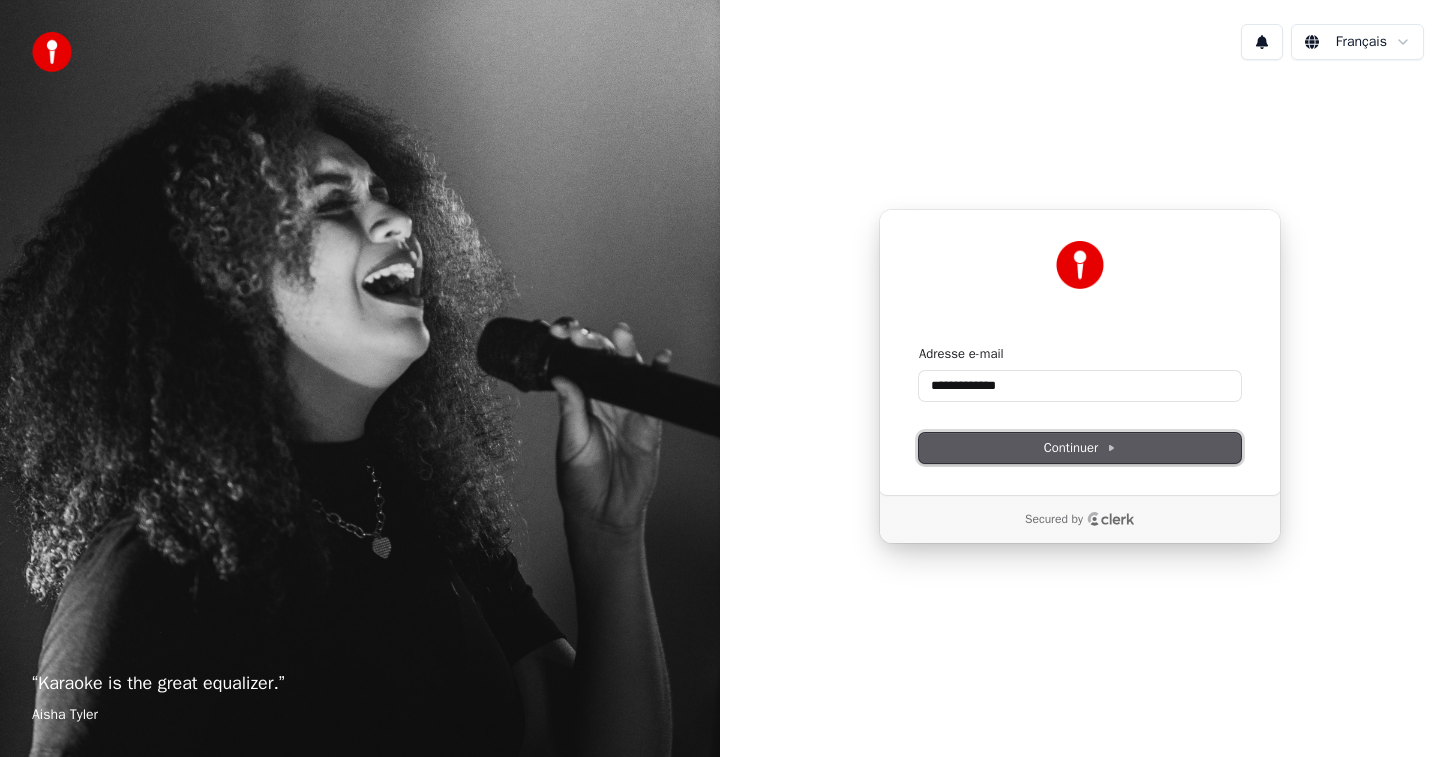 click on "Continuer" at bounding box center [1080, 448] 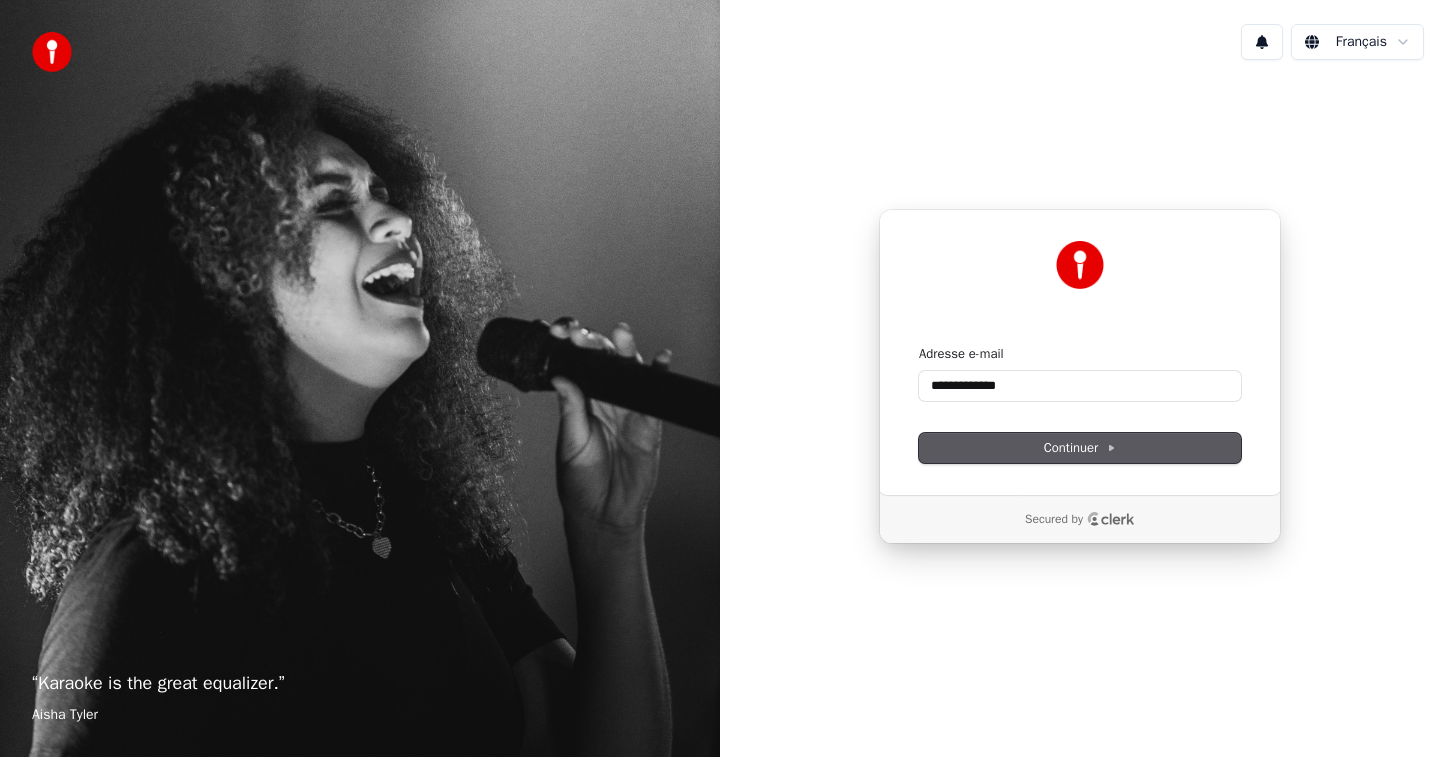 type on "**********" 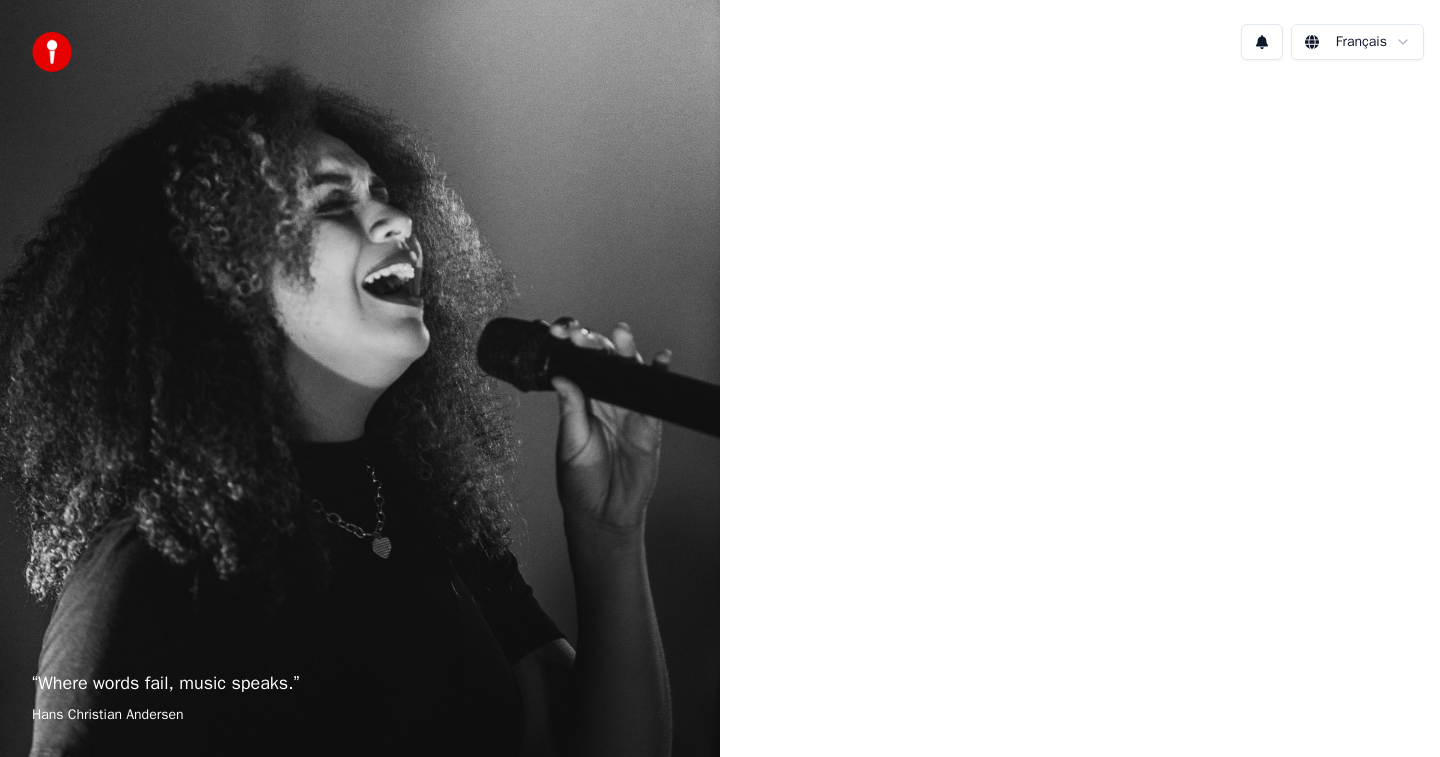 scroll, scrollTop: 0, scrollLeft: 0, axis: both 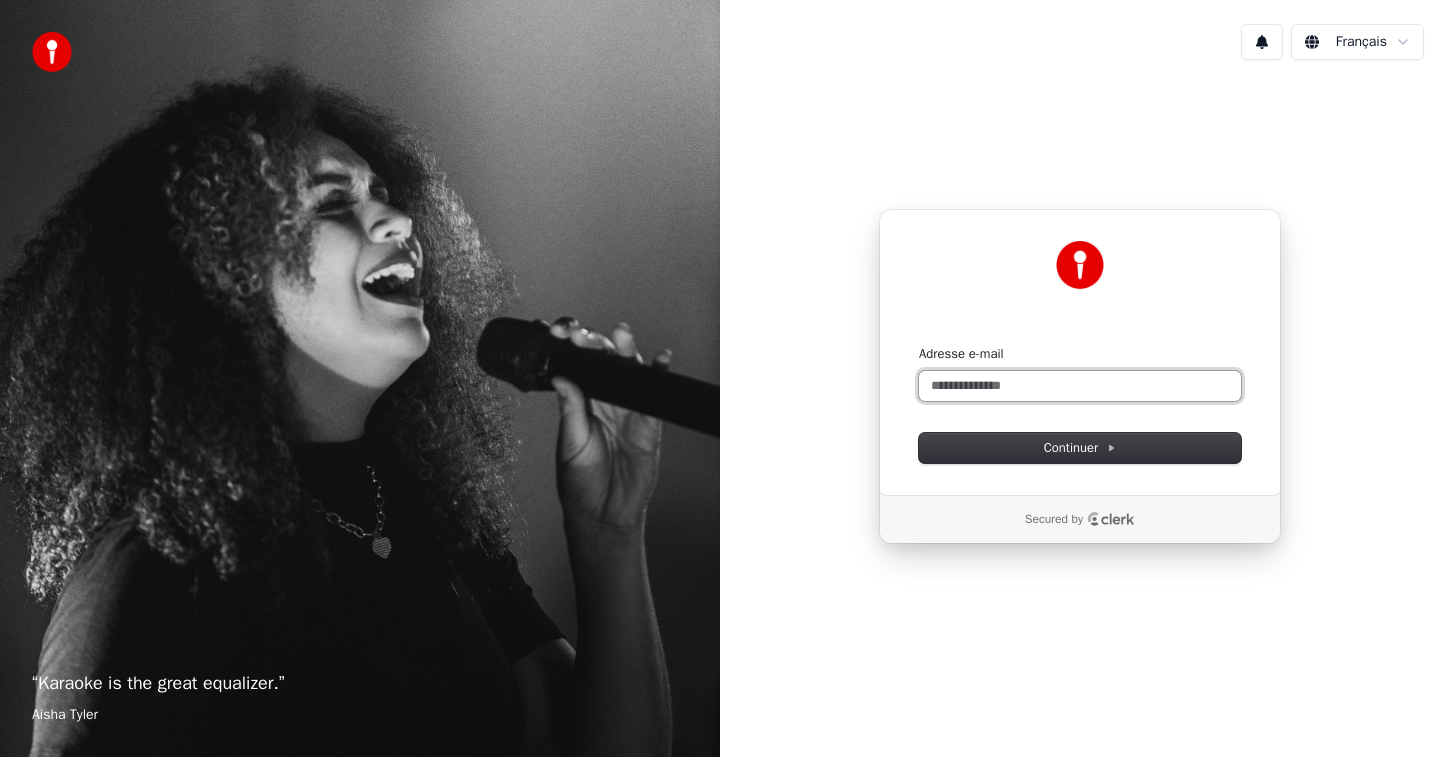 click on "Adresse e-mail" at bounding box center [1080, 386] 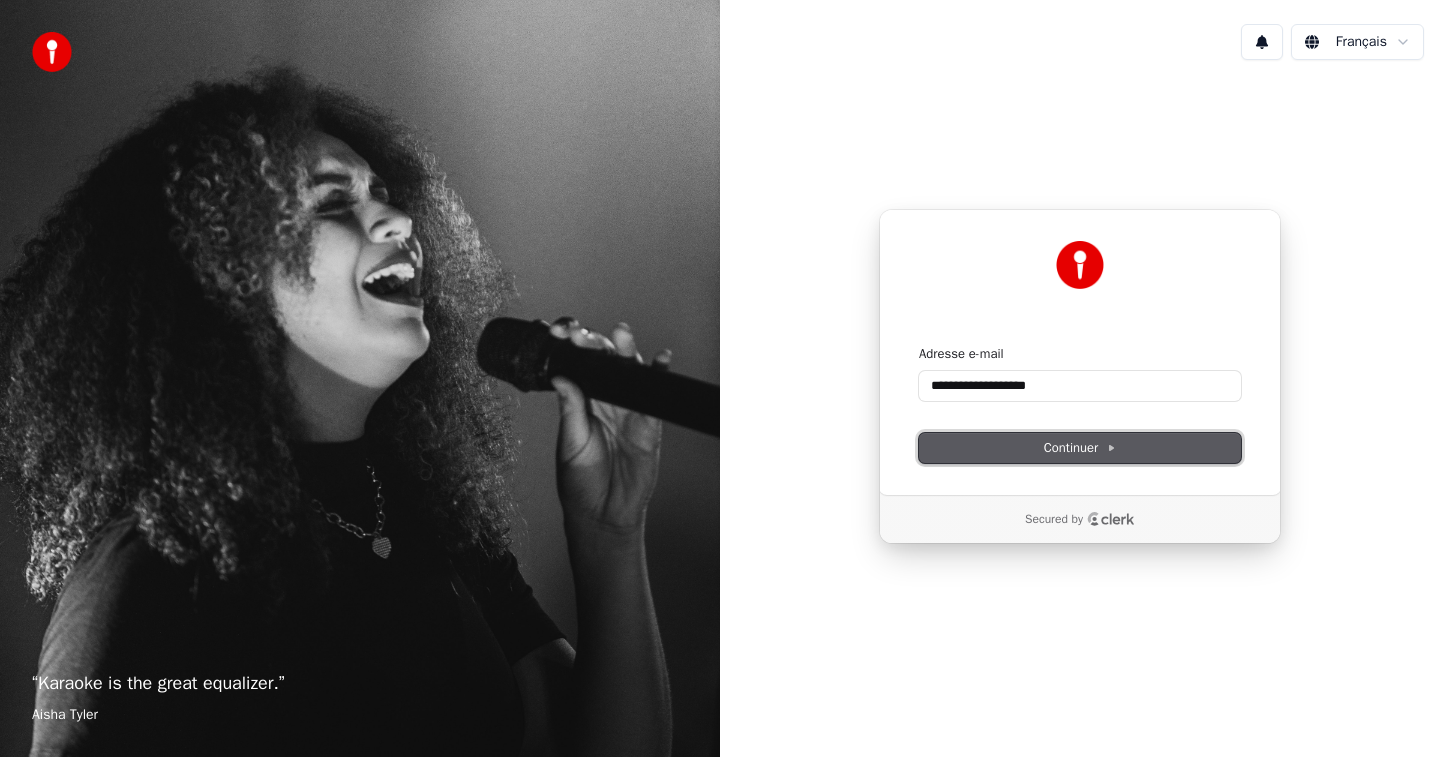 click on "Continuer" at bounding box center [1080, 448] 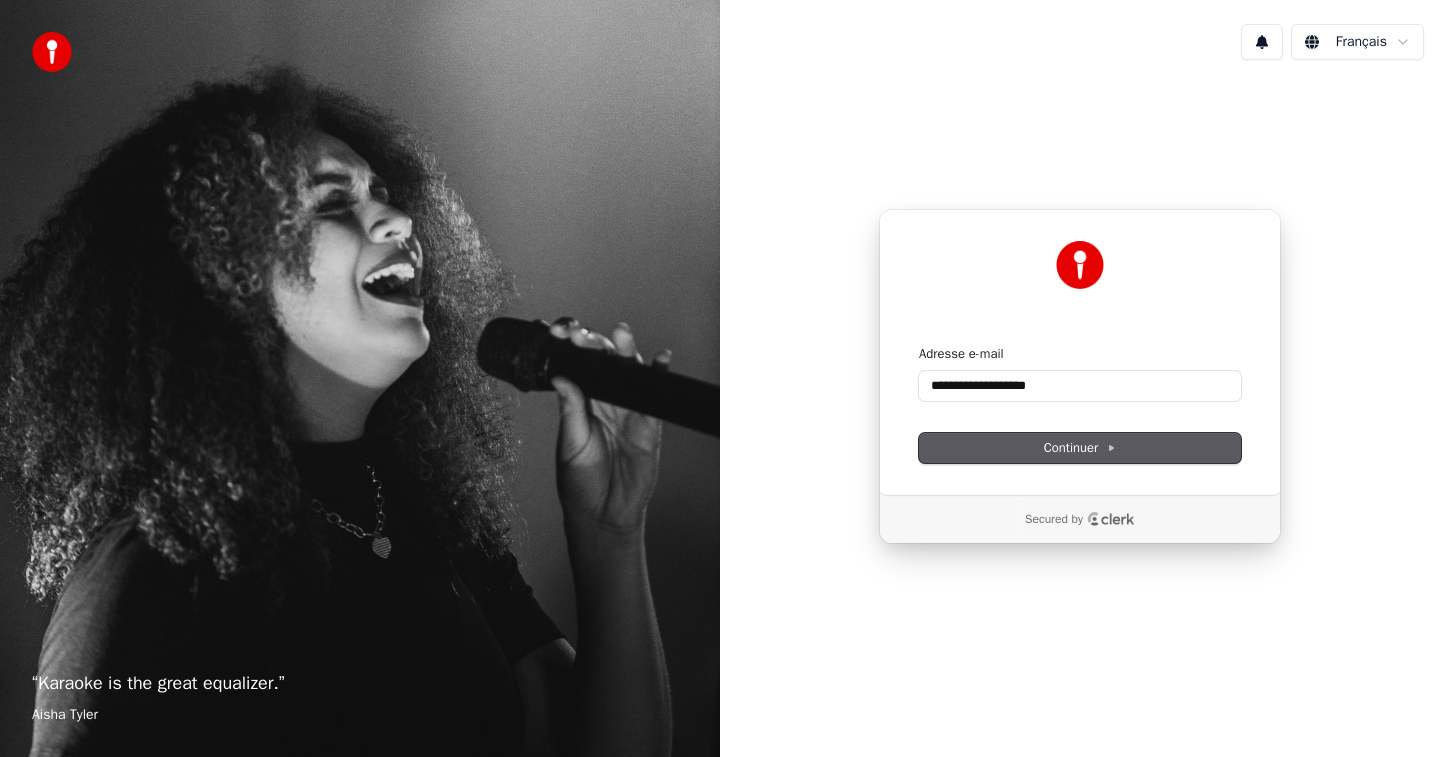 type on "**********" 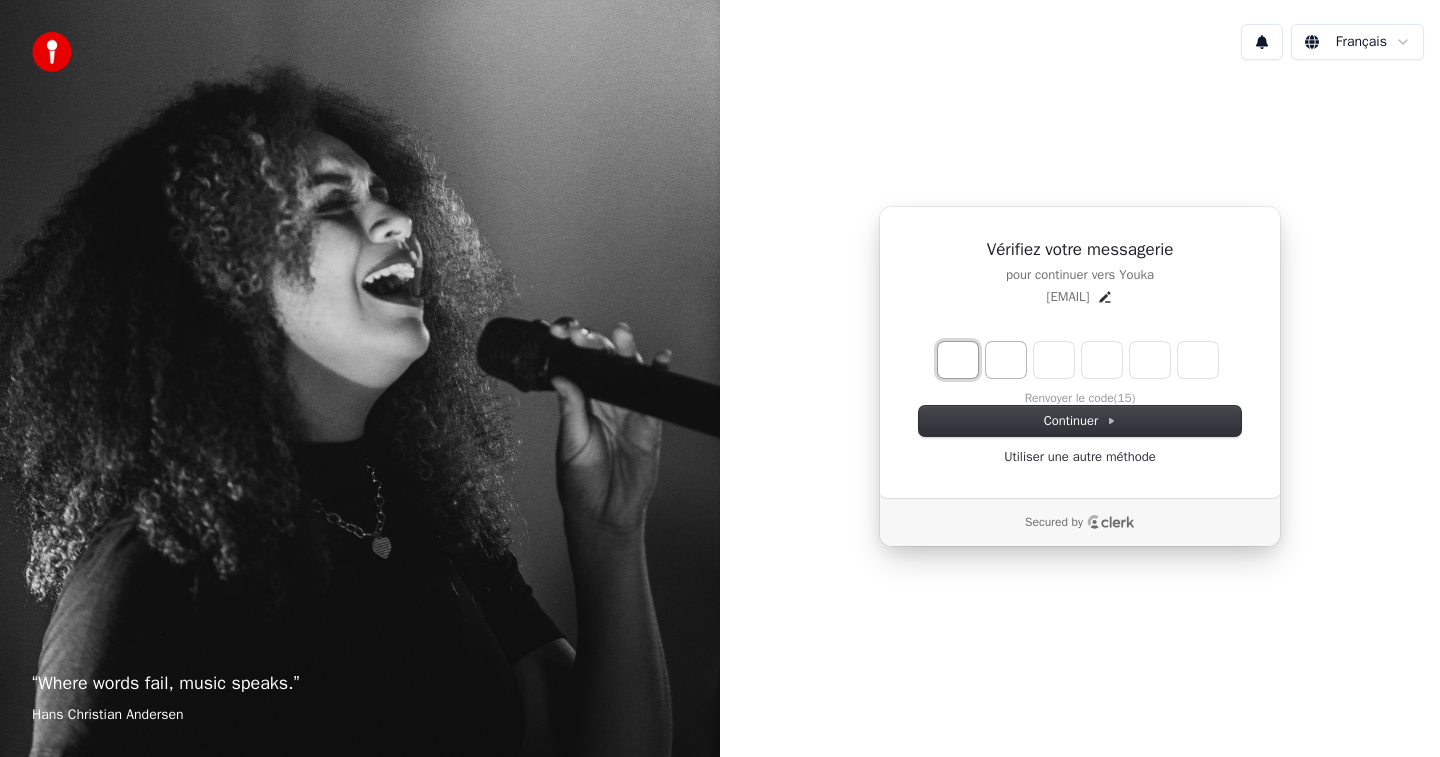 type on "*" 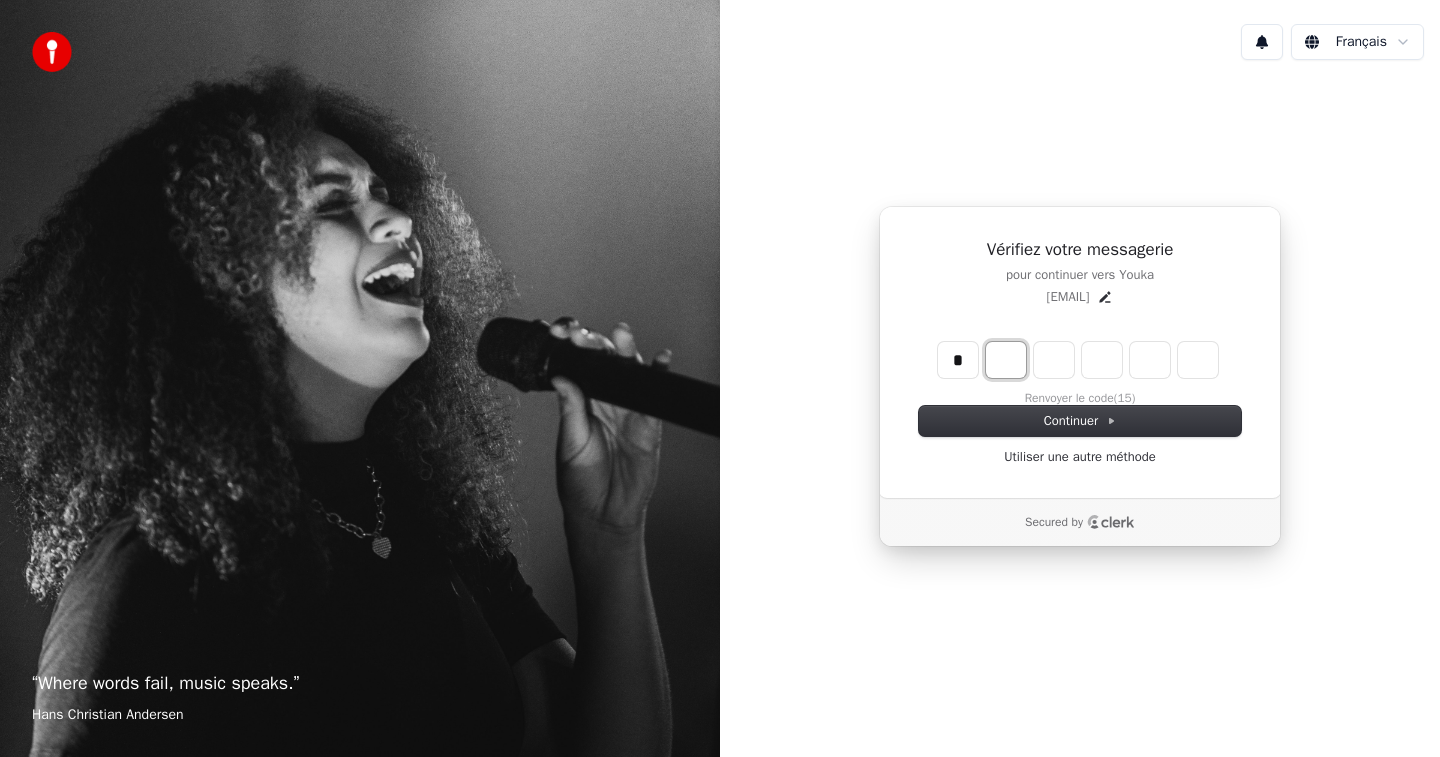 type on "*" 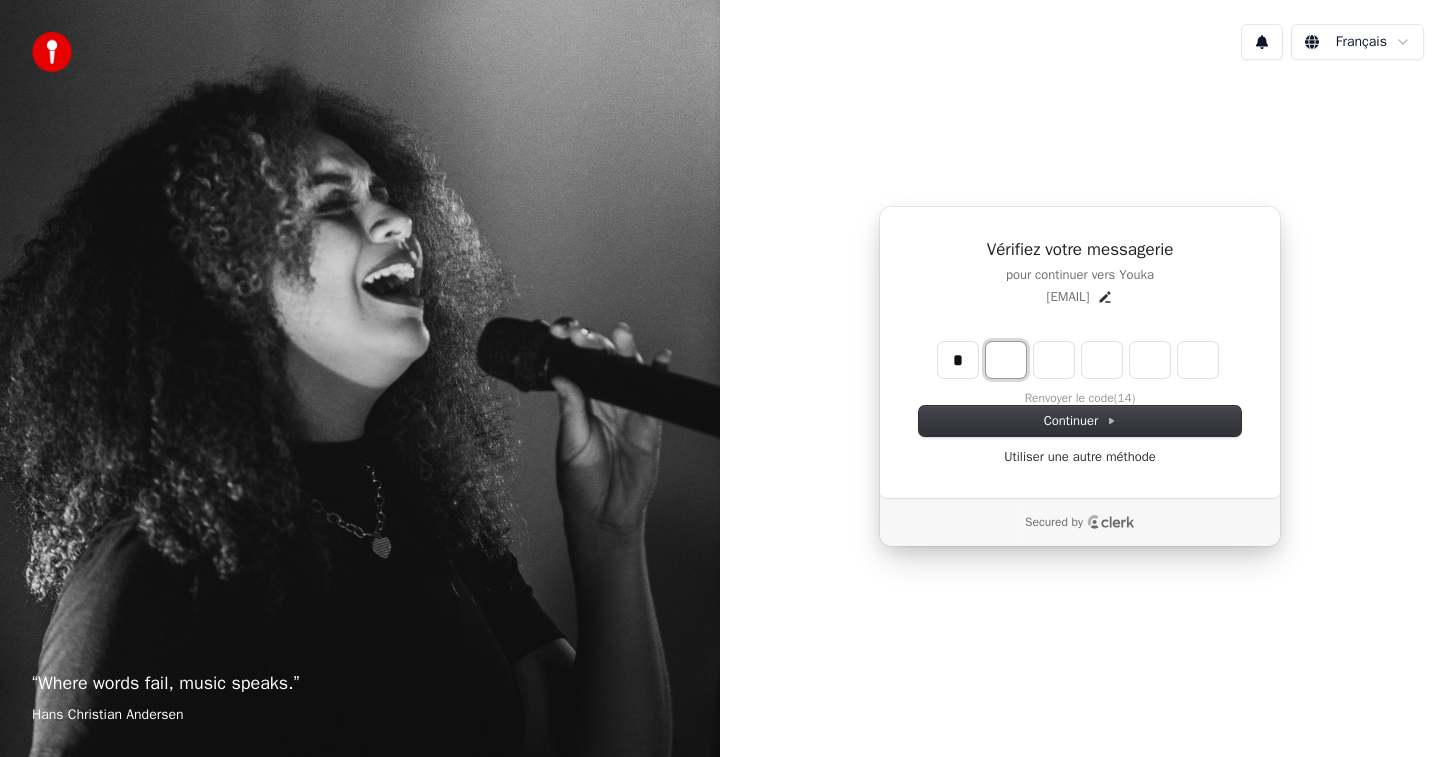 type on "*" 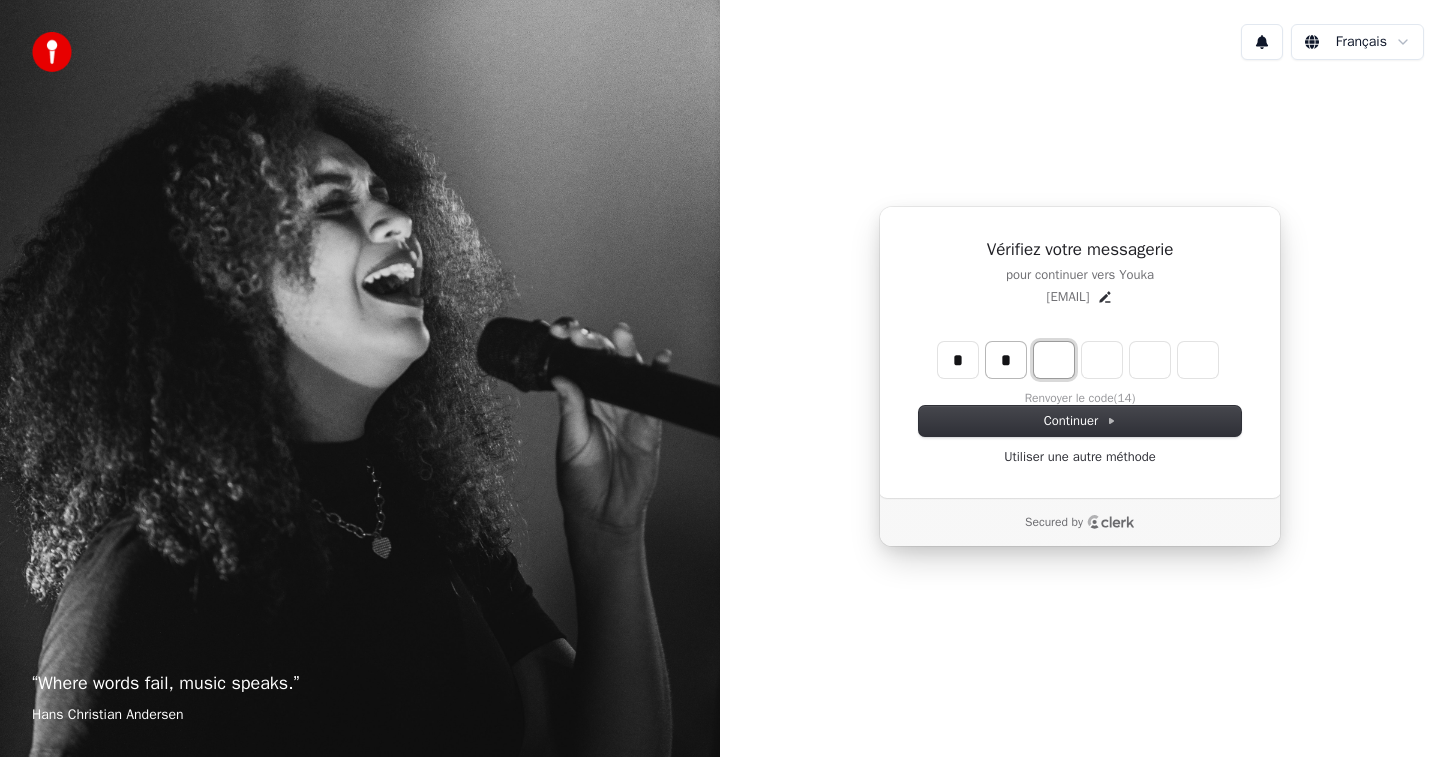 type on "**" 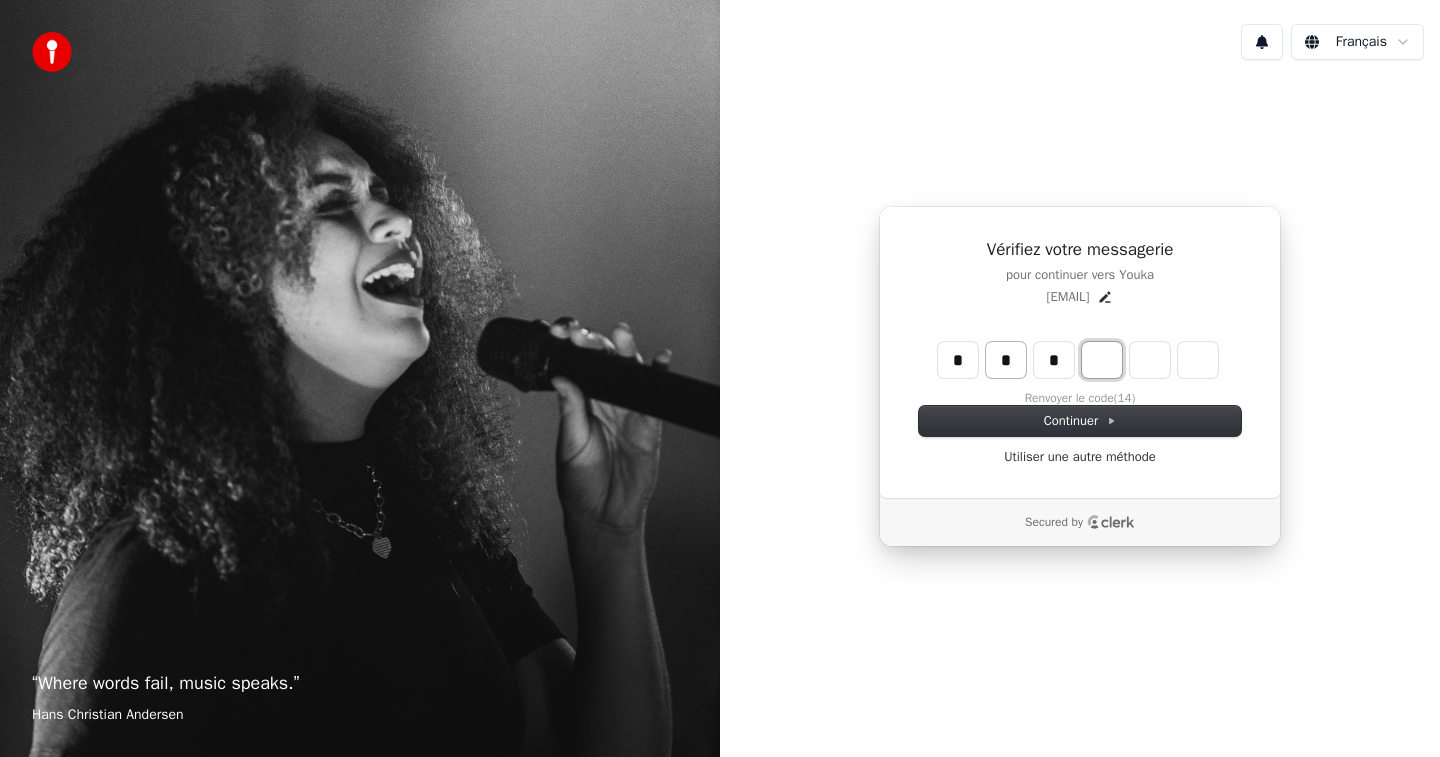 type on "***" 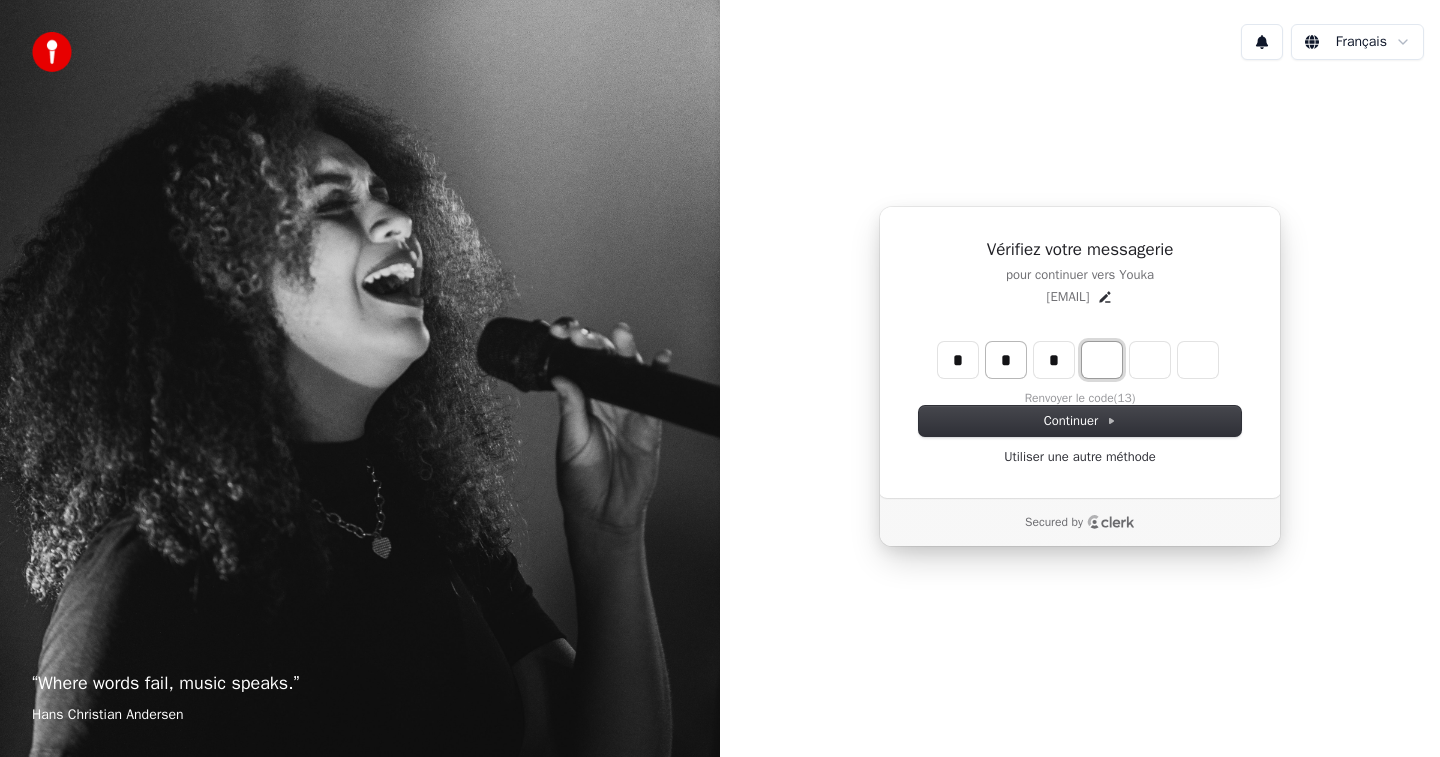 type on "*" 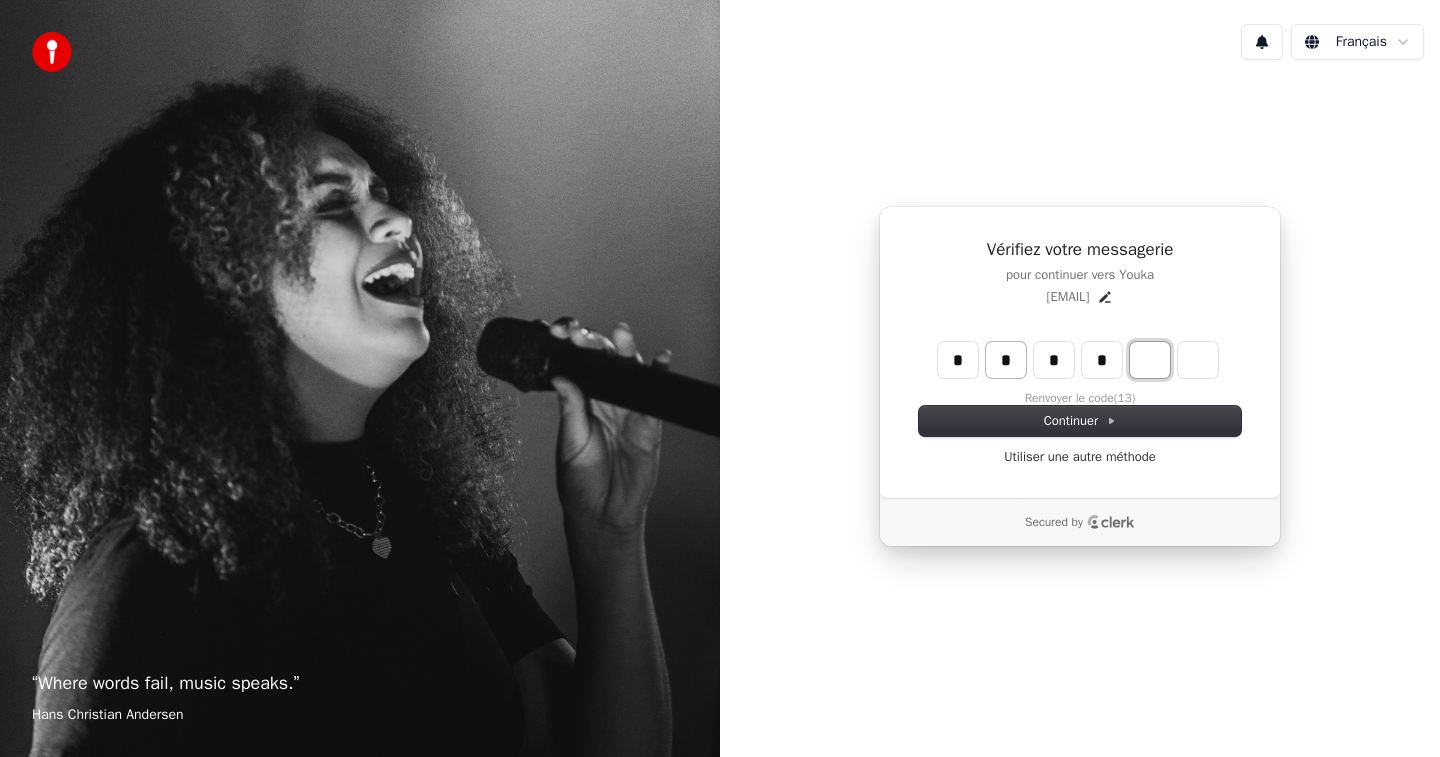 type on "****" 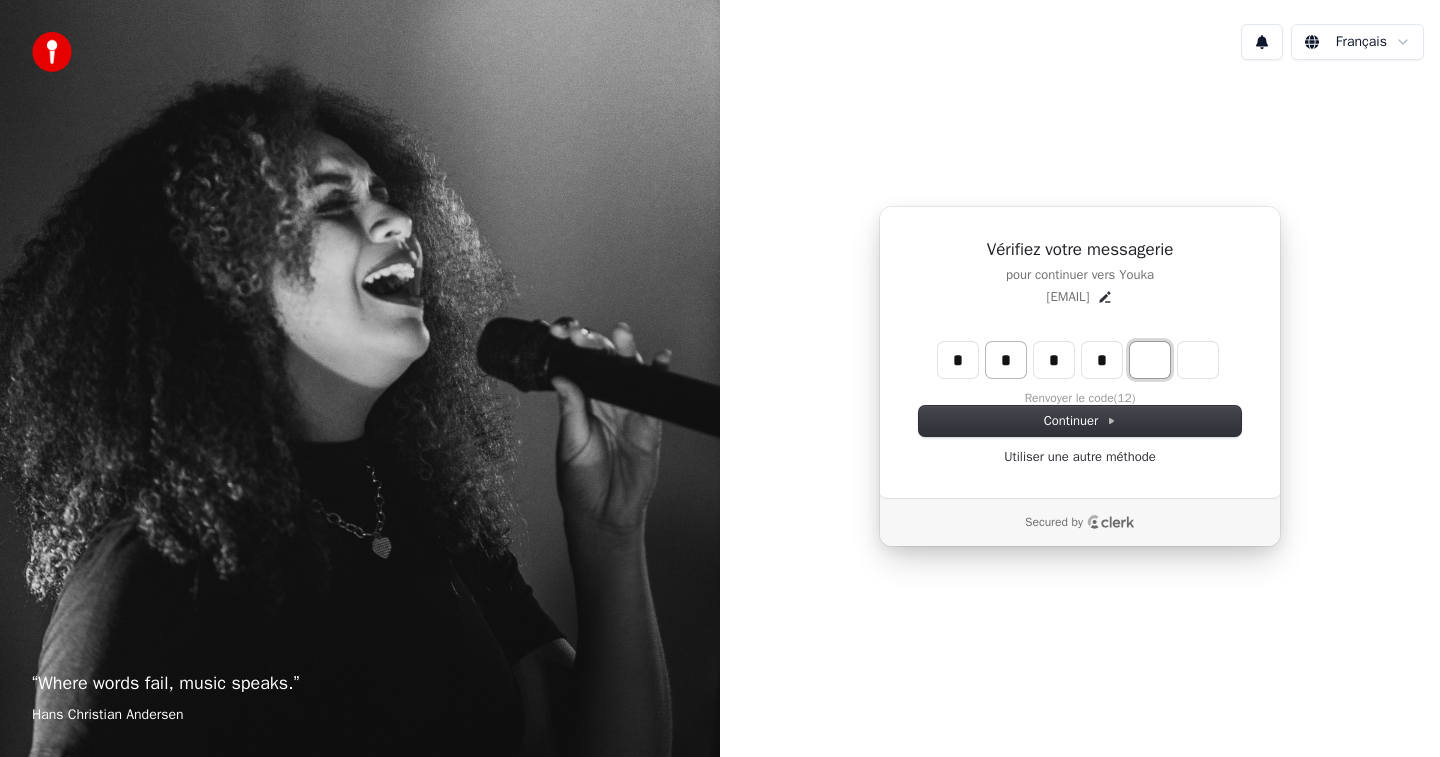 type on "*" 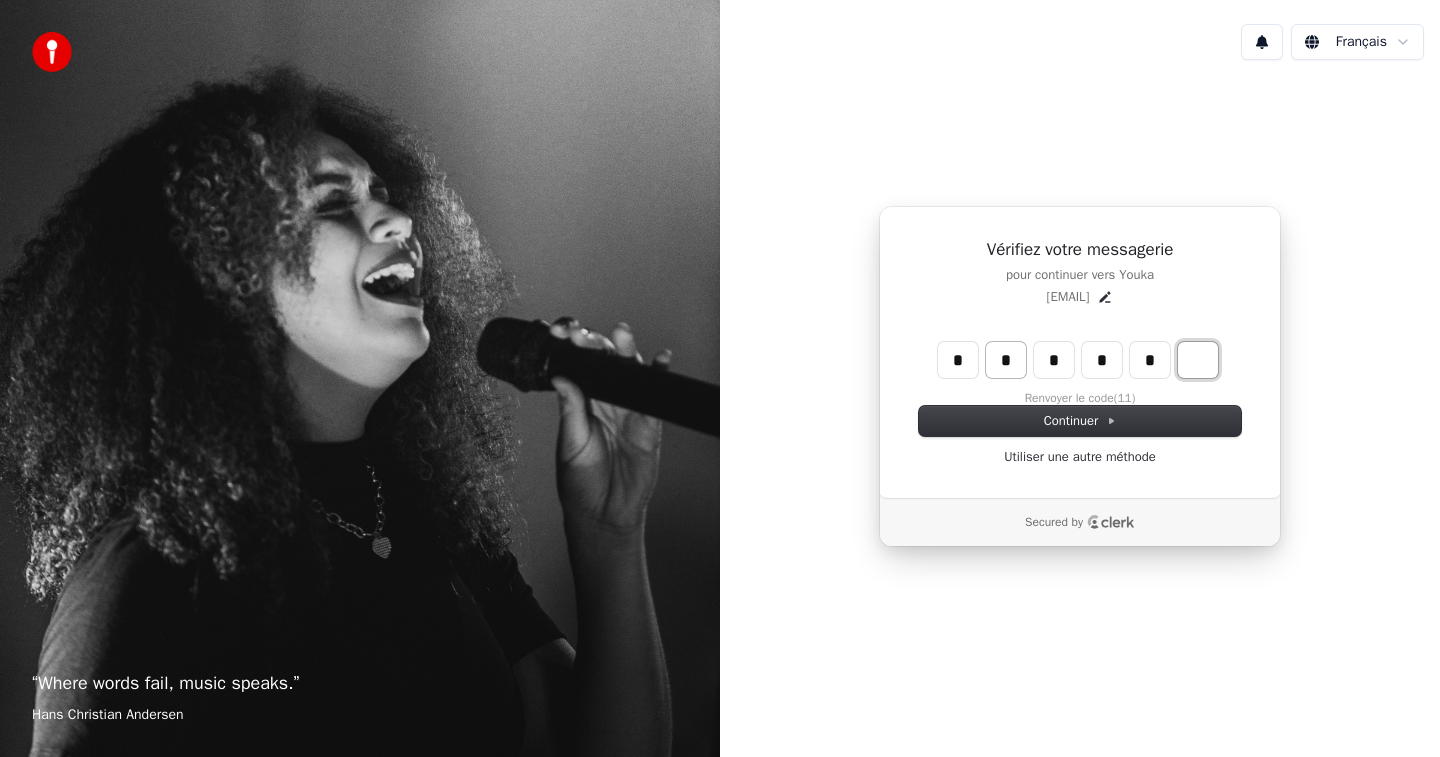 type on "******" 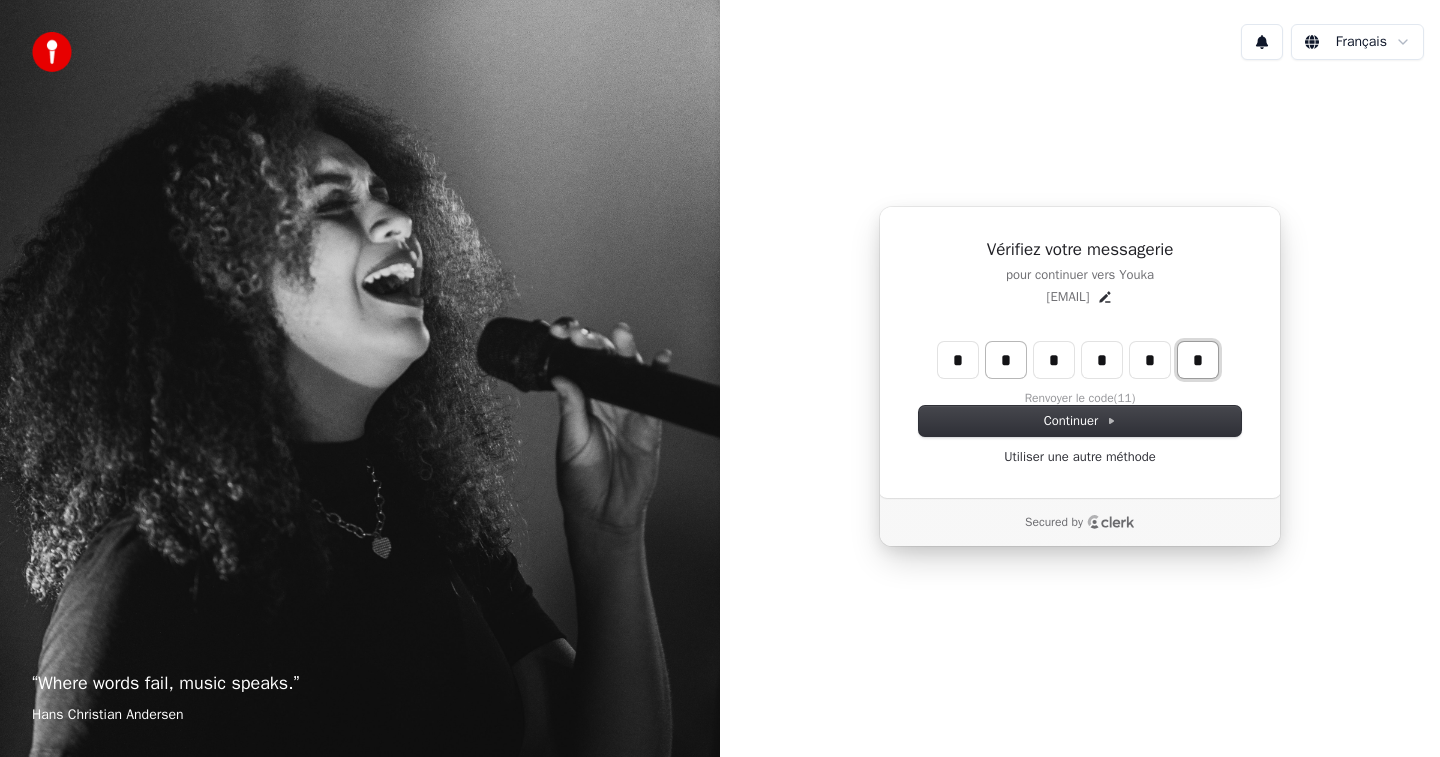 type on "*" 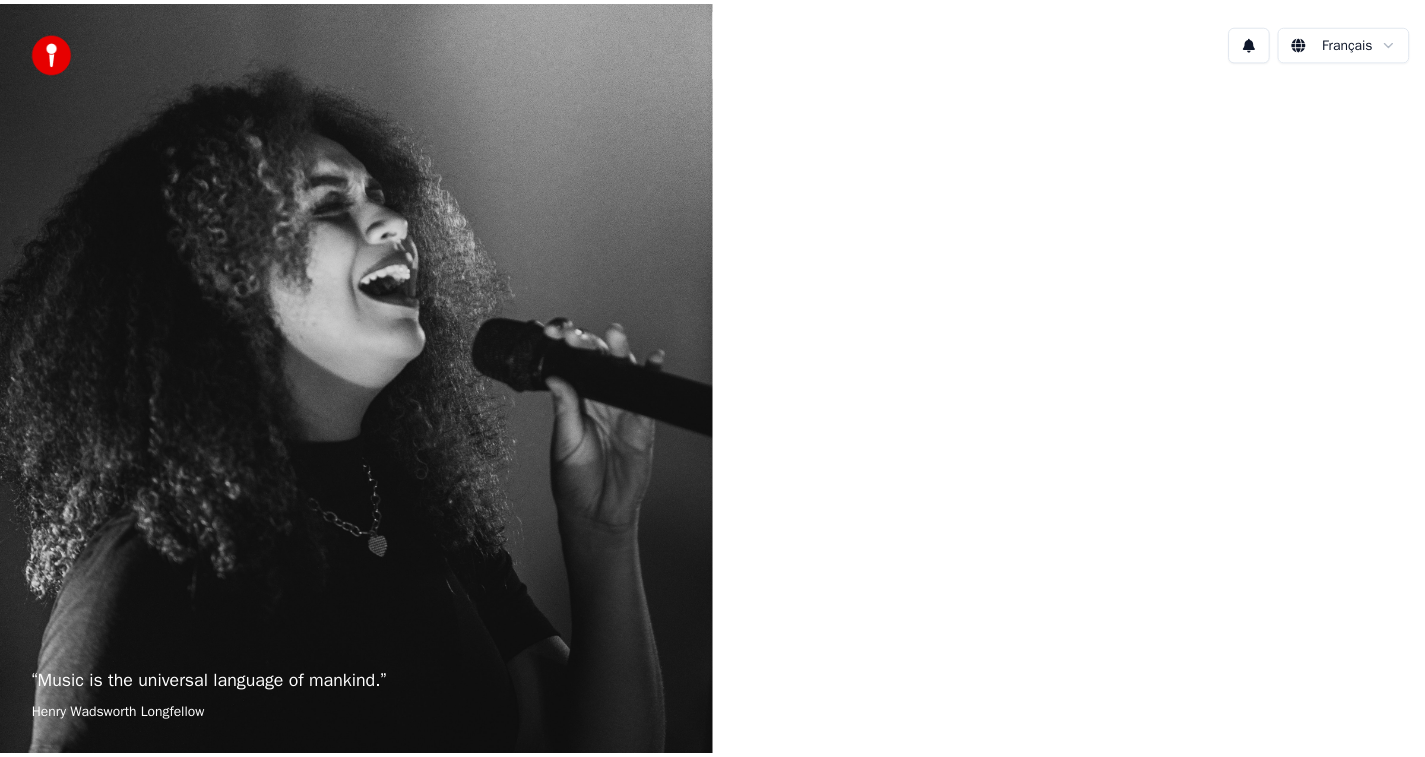 scroll, scrollTop: 0, scrollLeft: 0, axis: both 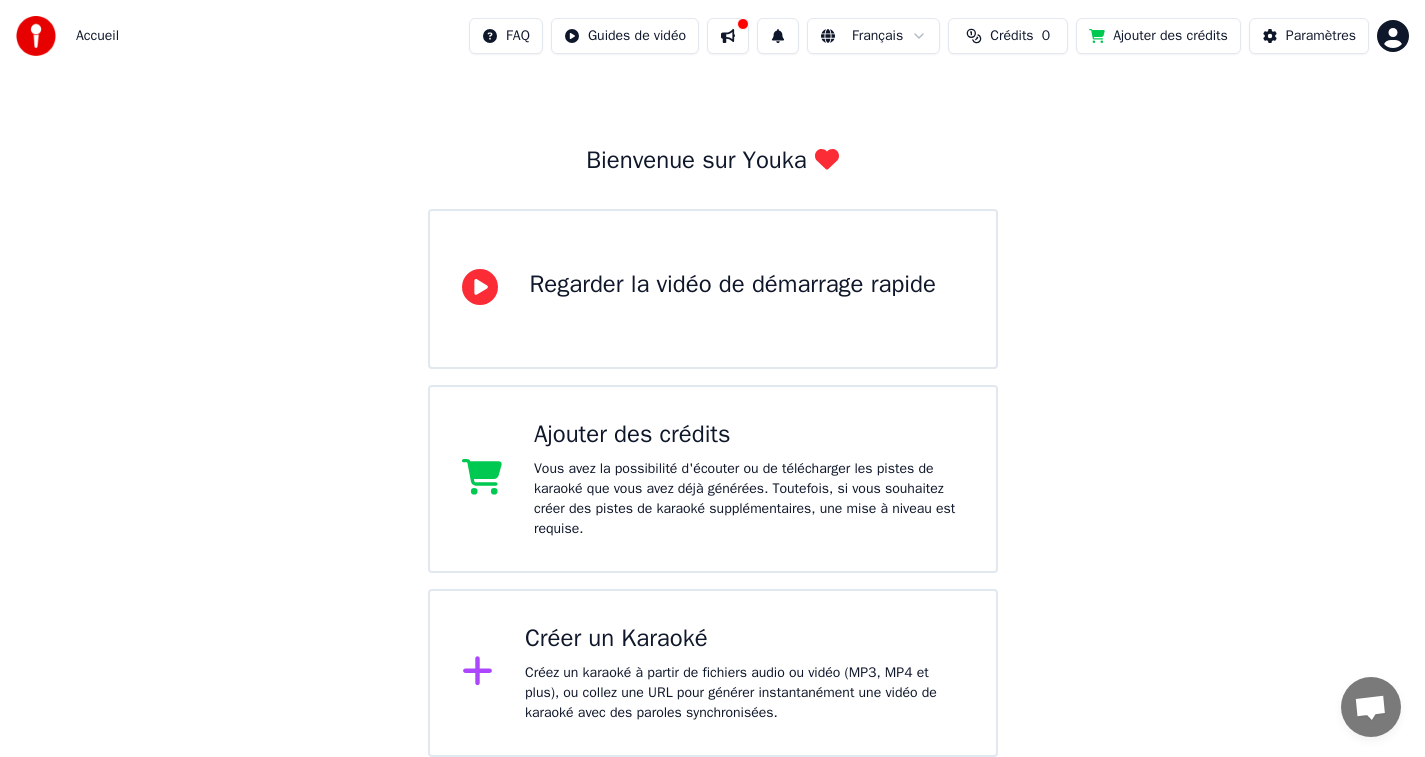 click on "Créez un karaoké à partir de fichiers audio ou vidéo (MP3, MP4 et plus), ou collez une URL pour générer instantanément une vidéo de karaoké avec des paroles synchronisées." at bounding box center [744, 693] 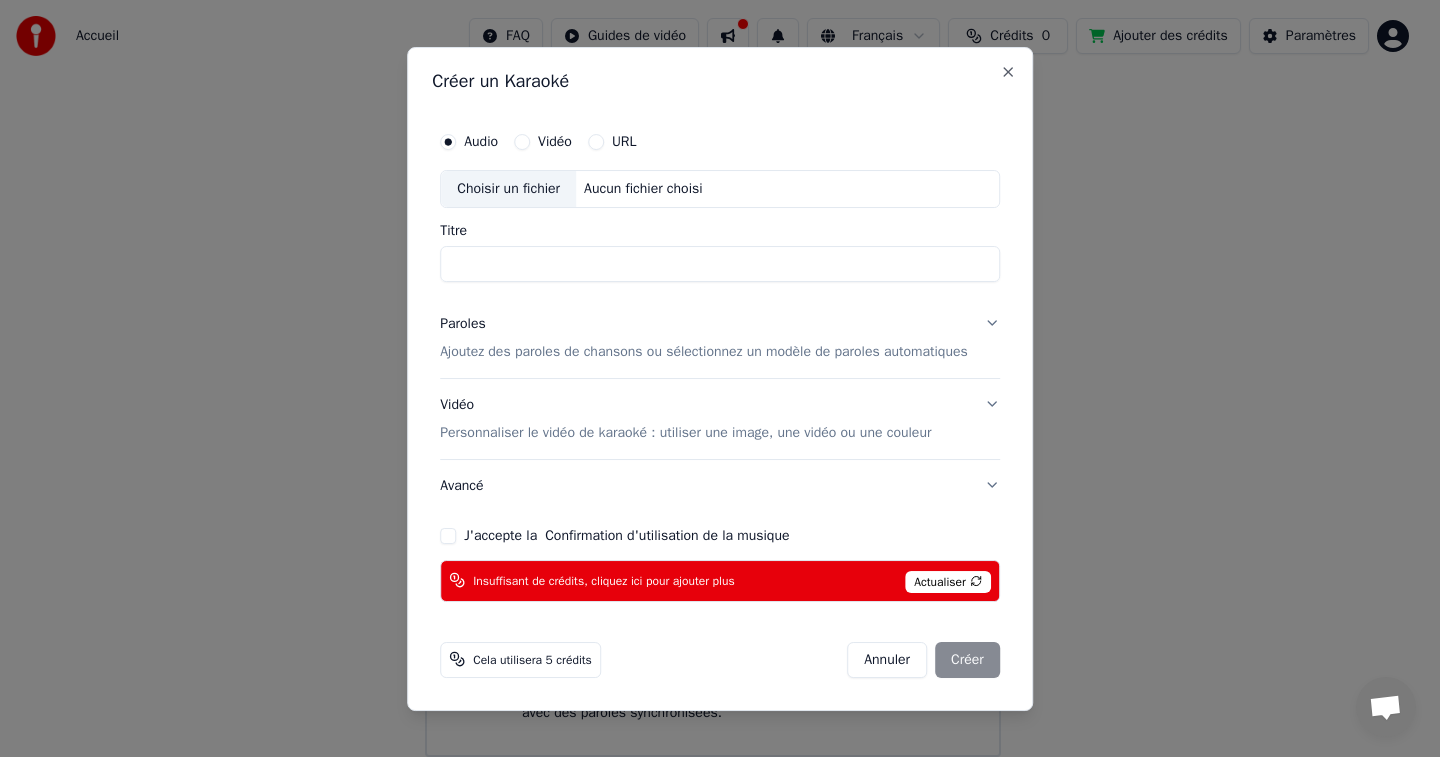 click on "Vidéo" at bounding box center [555, 142] 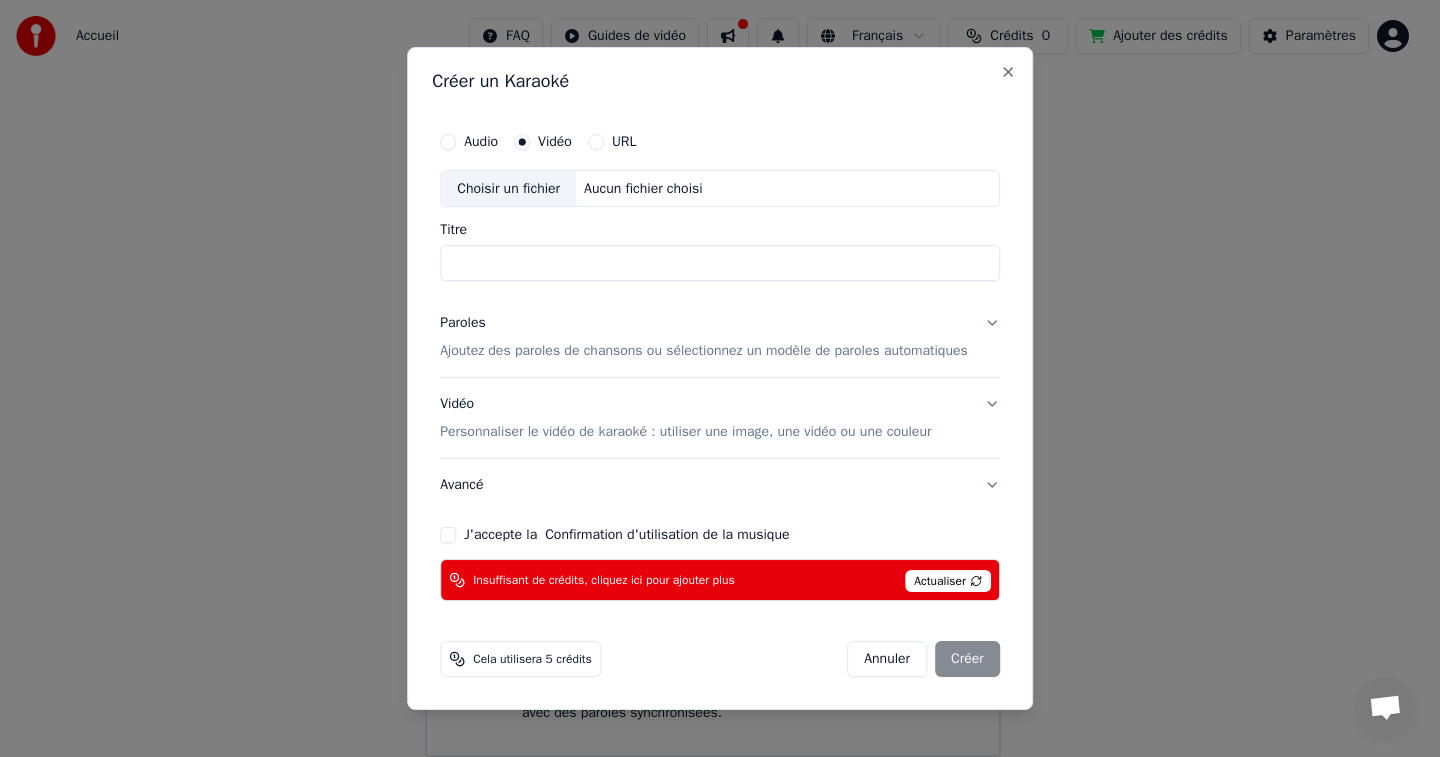 click on "Audio" at bounding box center (469, 142) 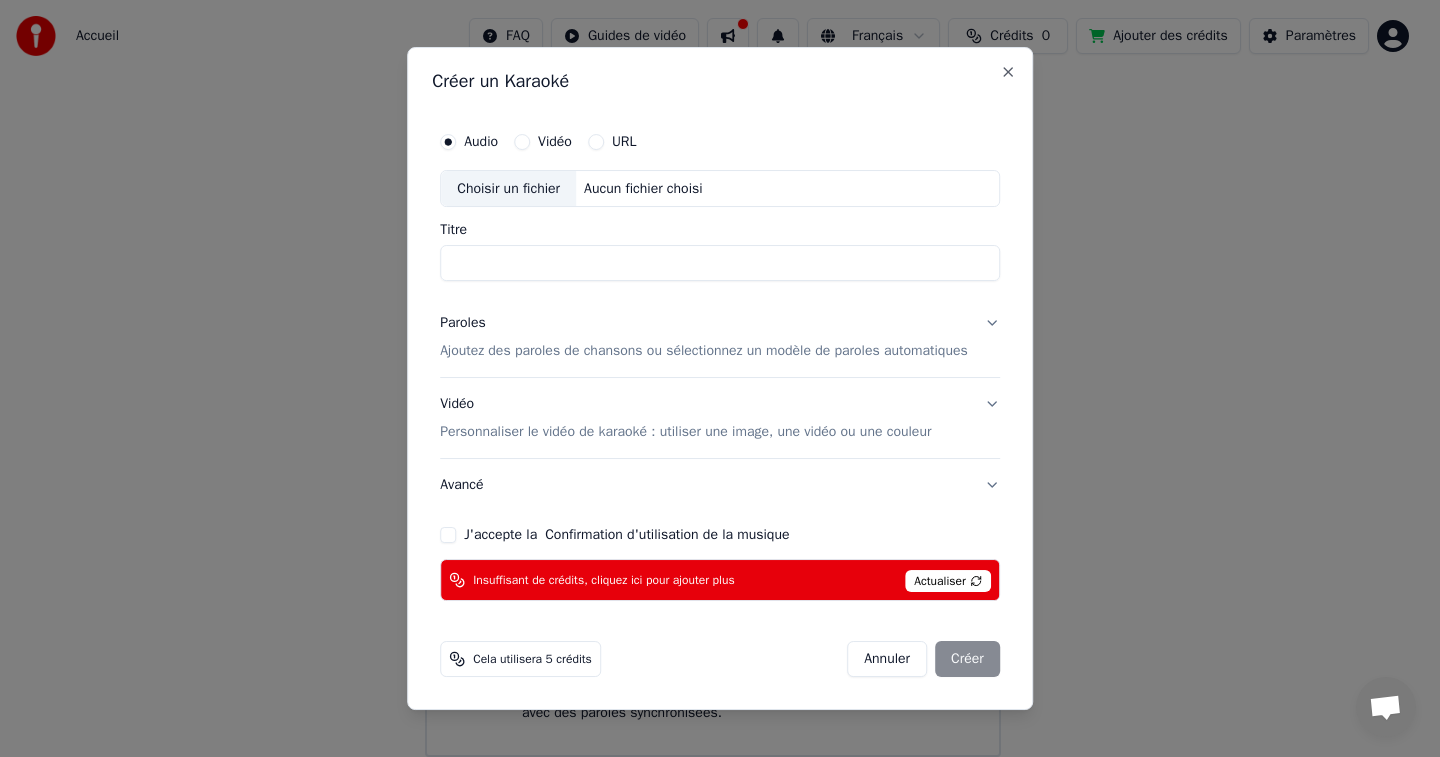 click on "URL" at bounding box center (596, 142) 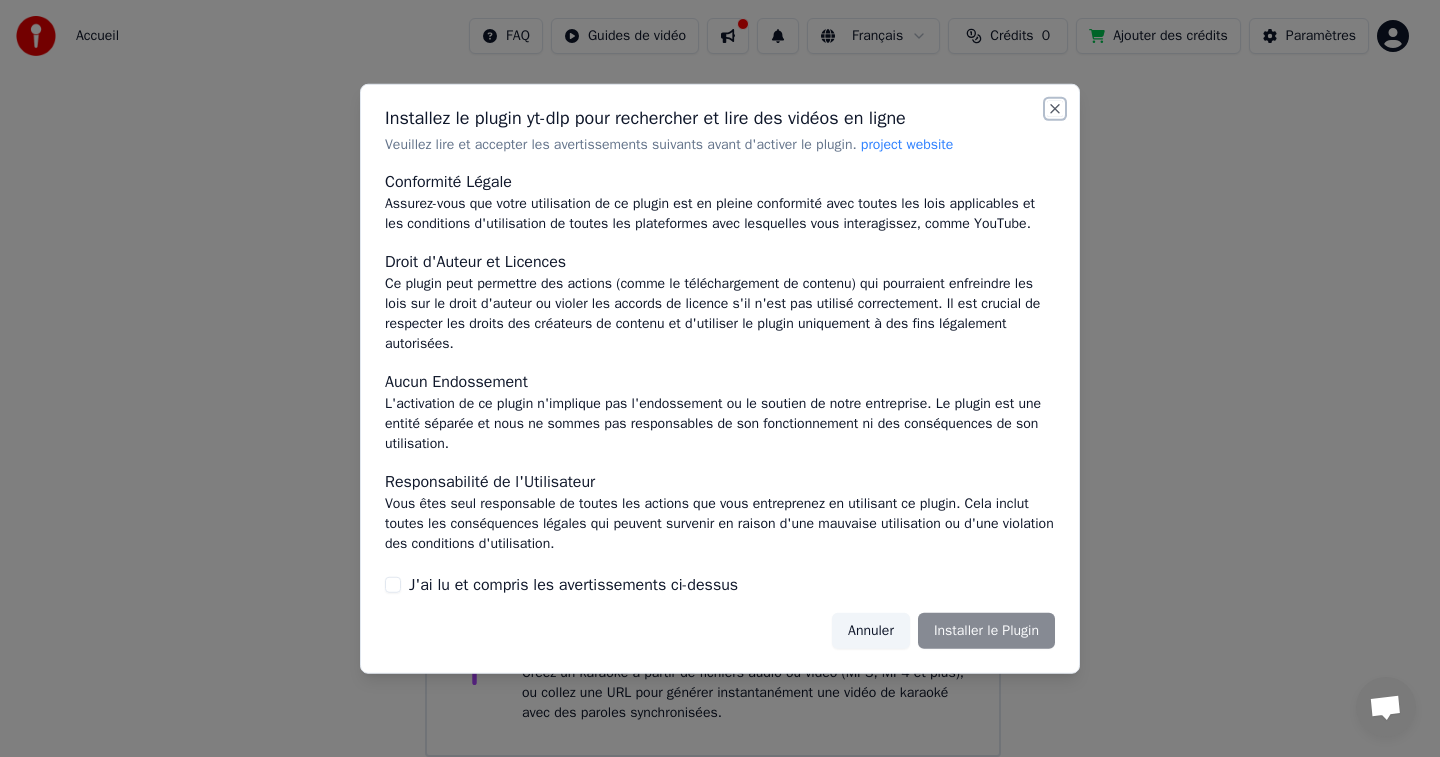 click on "Close" at bounding box center [1055, 108] 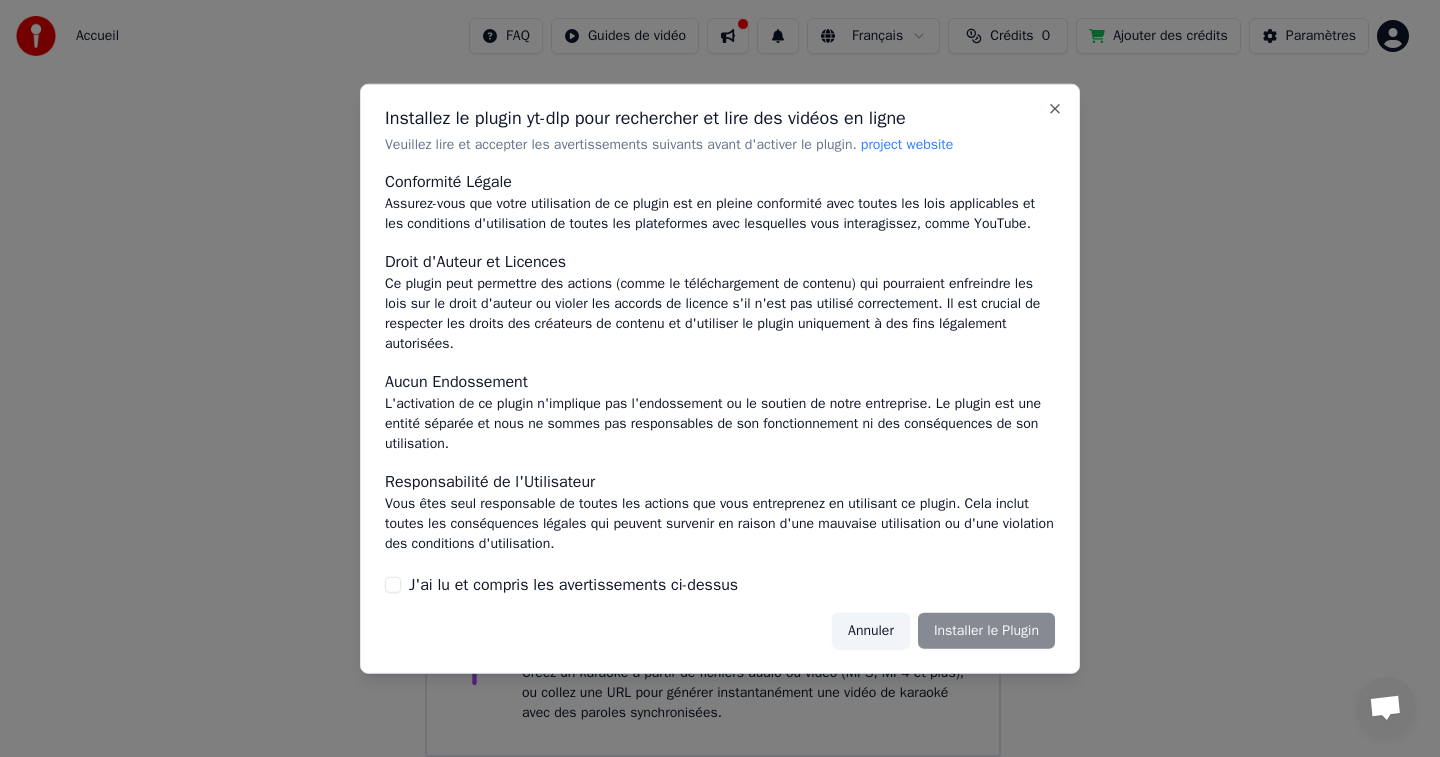 click on "Annuler" at bounding box center [871, 631] 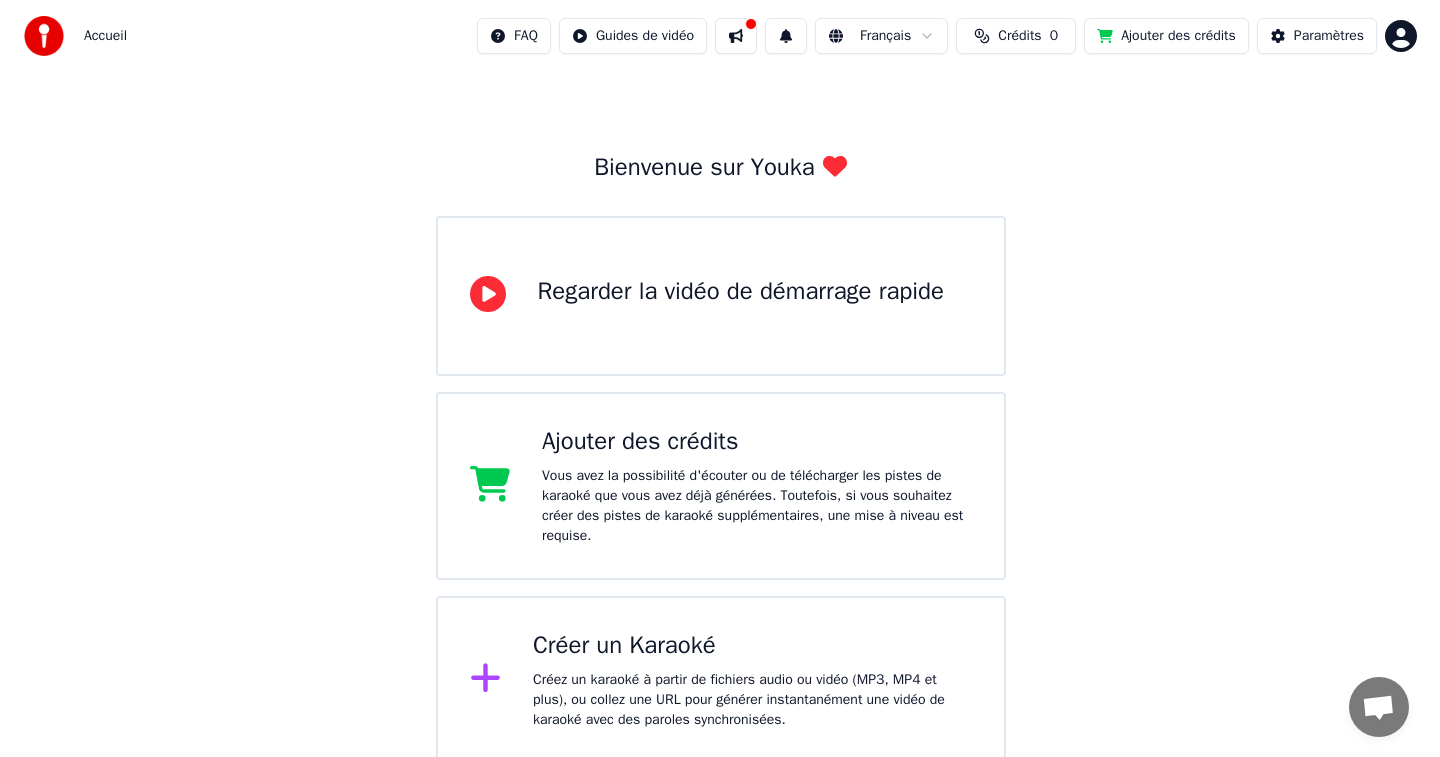 scroll, scrollTop: 47, scrollLeft: 0, axis: vertical 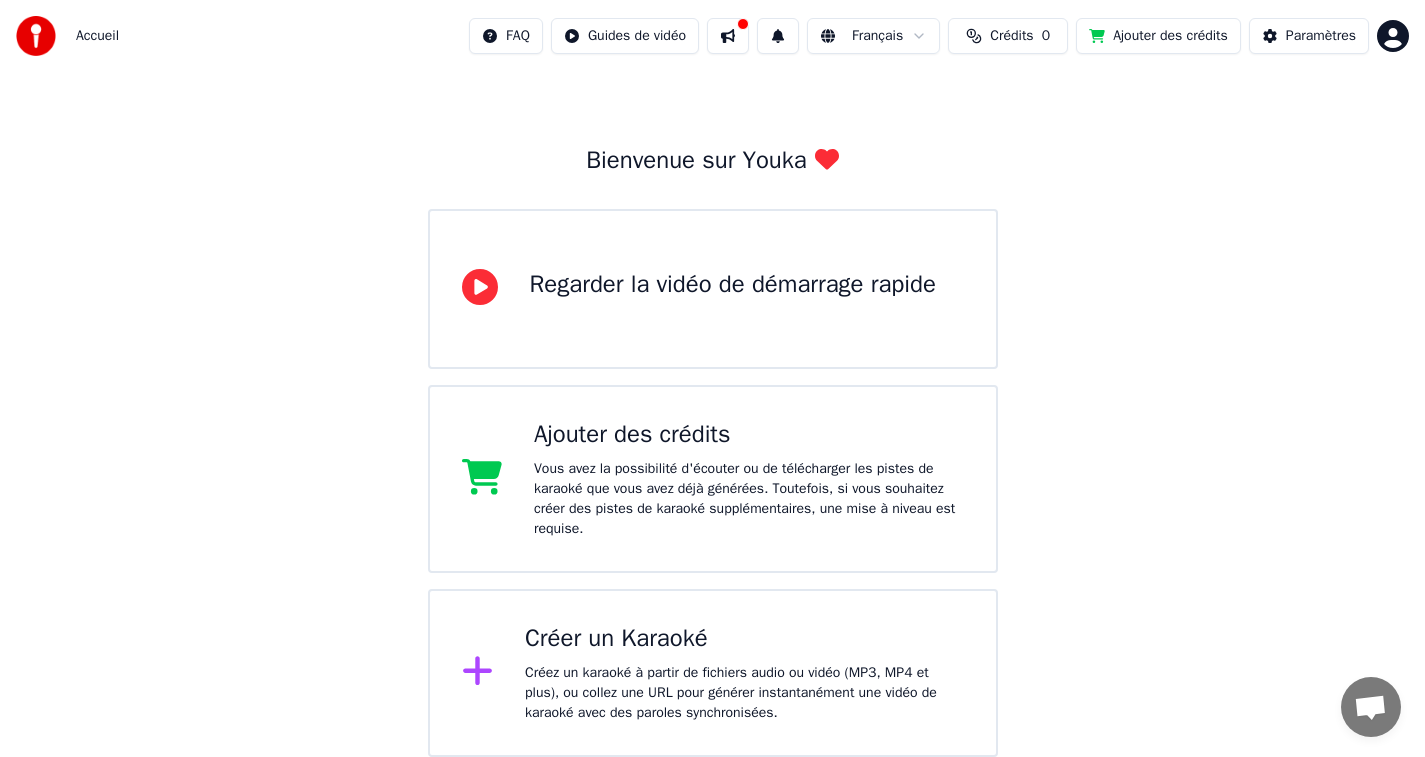 click on "Créez un karaoké à partir de fichiers audio ou vidéo (MP3, MP4 et plus), ou collez une URL pour générer instantanément une vidéo de karaoké avec des paroles synchronisées." at bounding box center (744, 693) 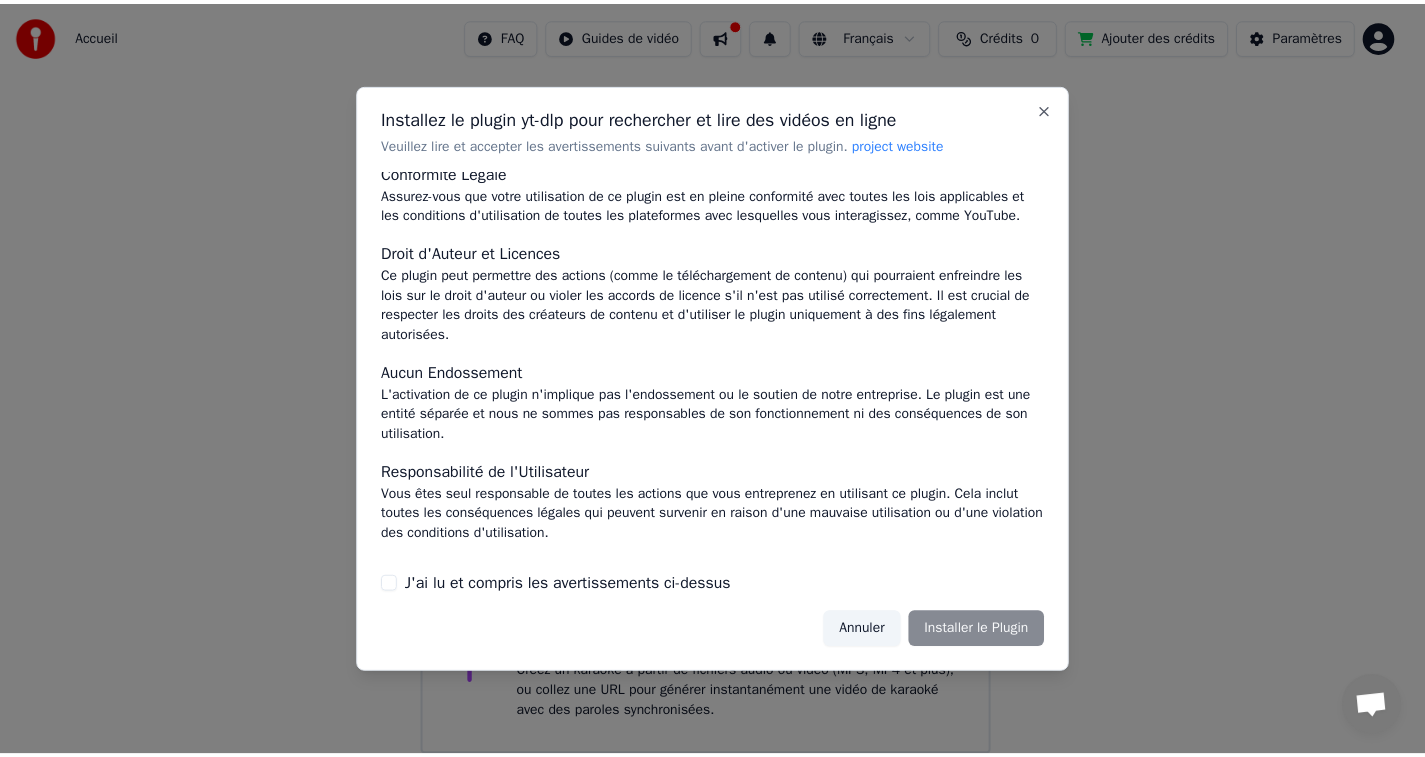 scroll, scrollTop: 0, scrollLeft: 0, axis: both 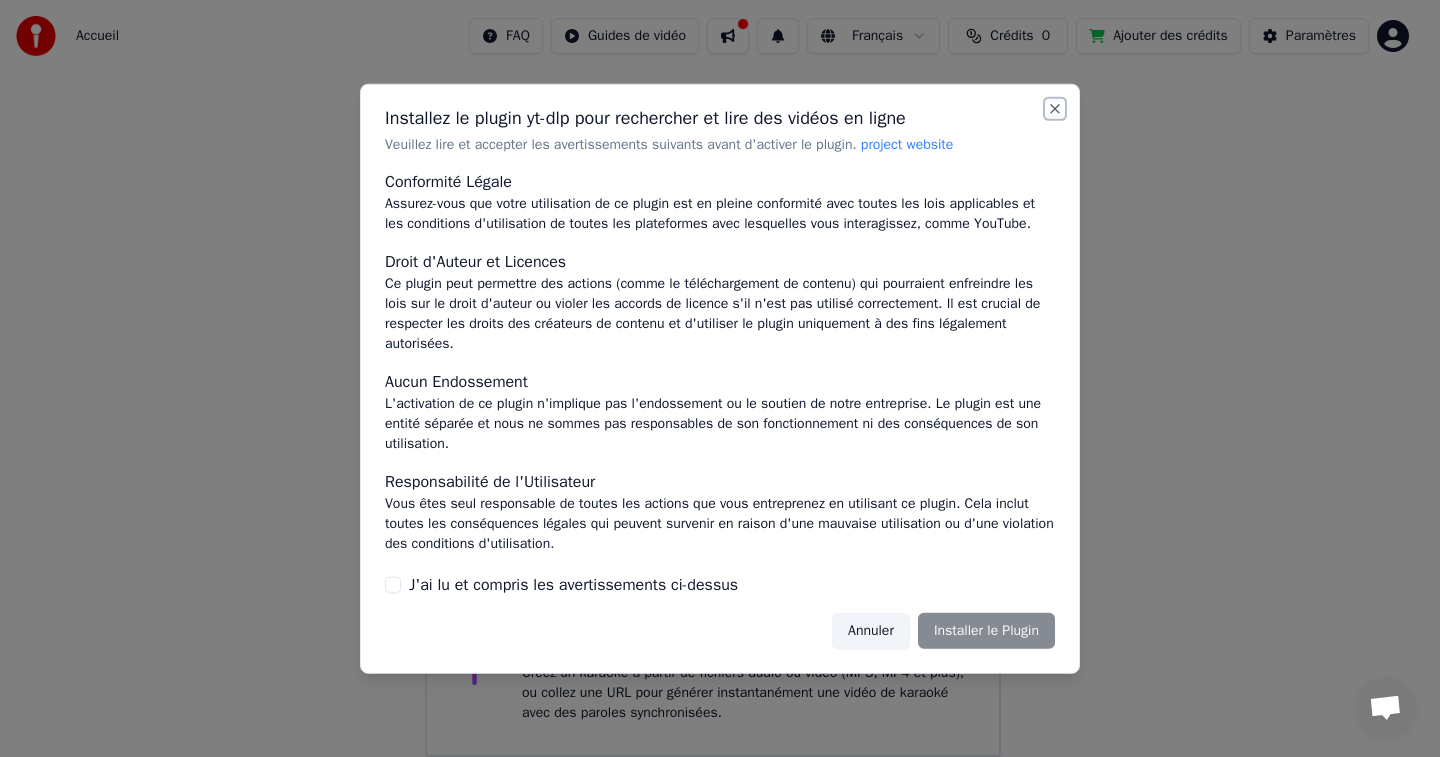 click on "Close" at bounding box center (1055, 108) 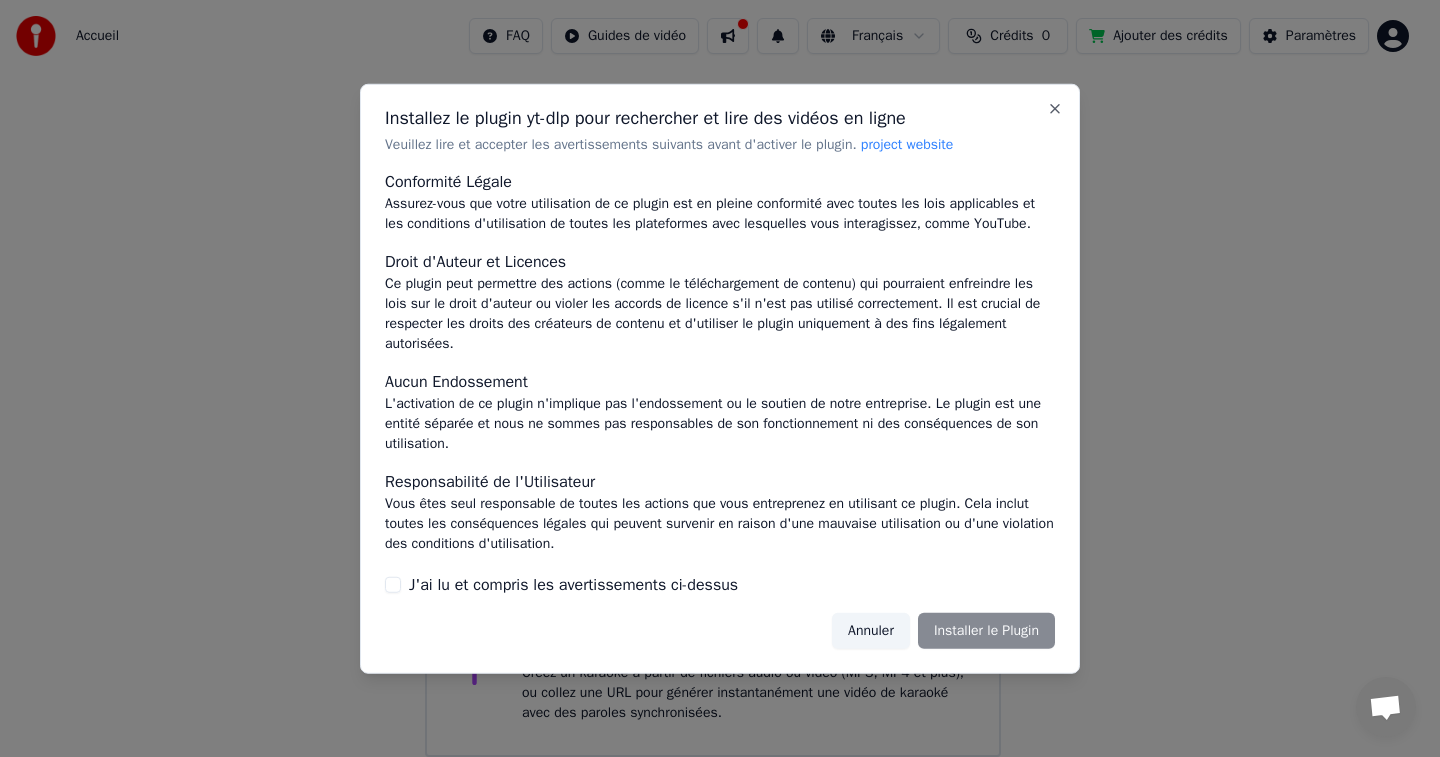 click on "Annuler" at bounding box center (871, 631) 